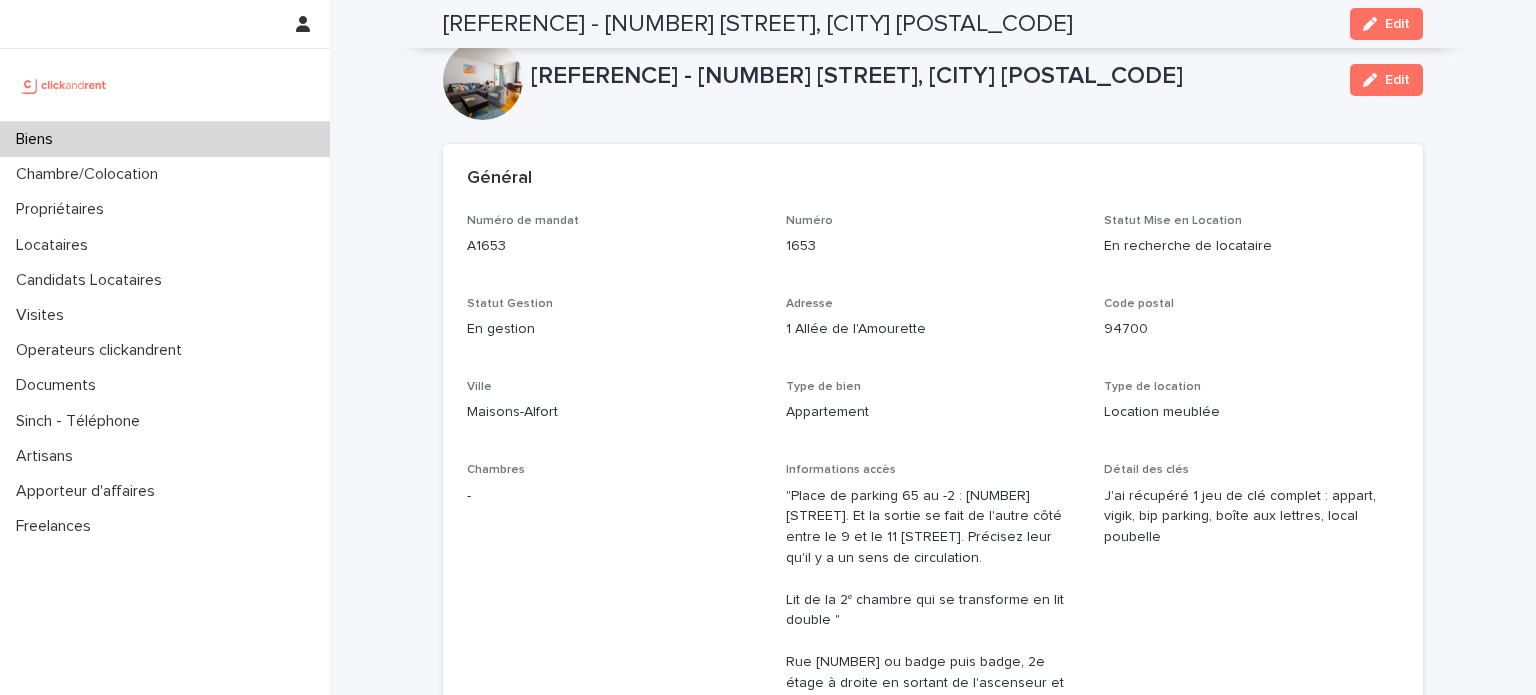 scroll, scrollTop: 0, scrollLeft: 0, axis: both 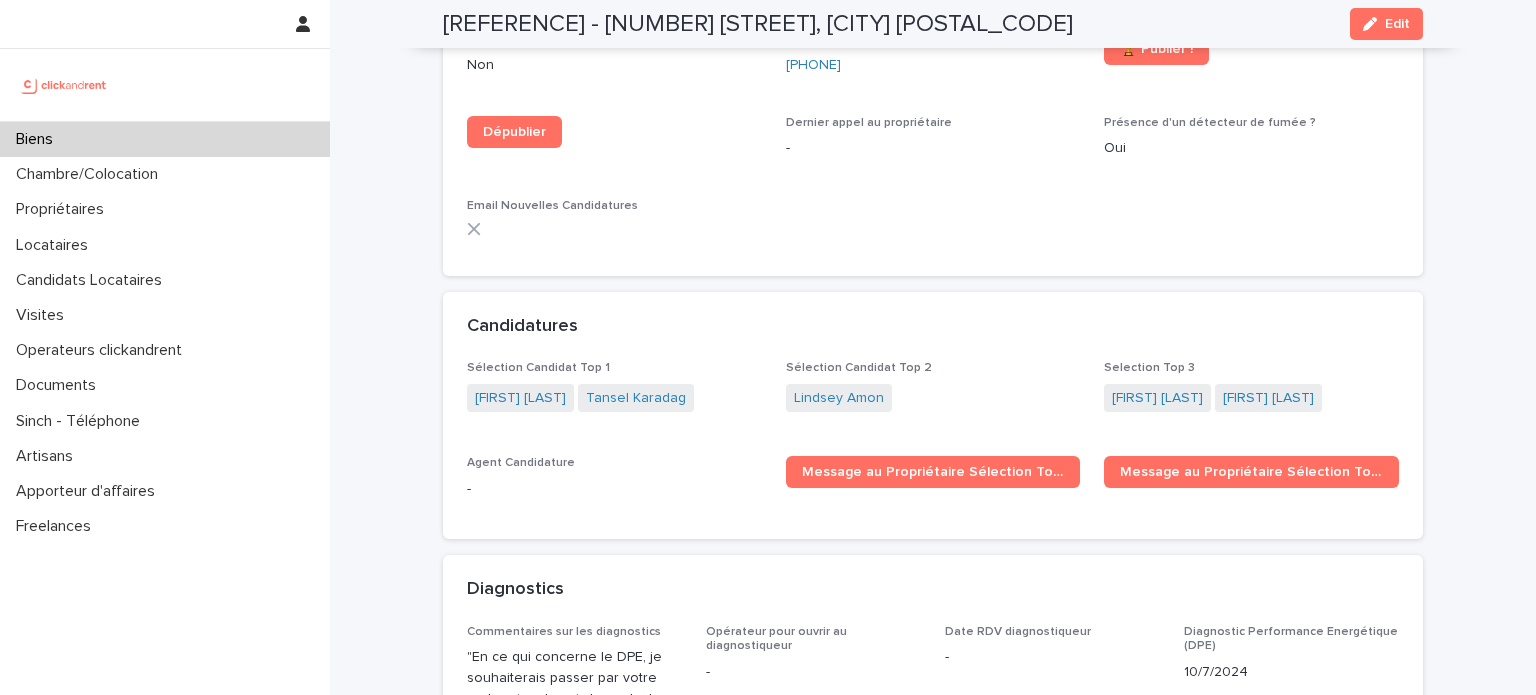 click on "Biens" at bounding box center (165, 139) 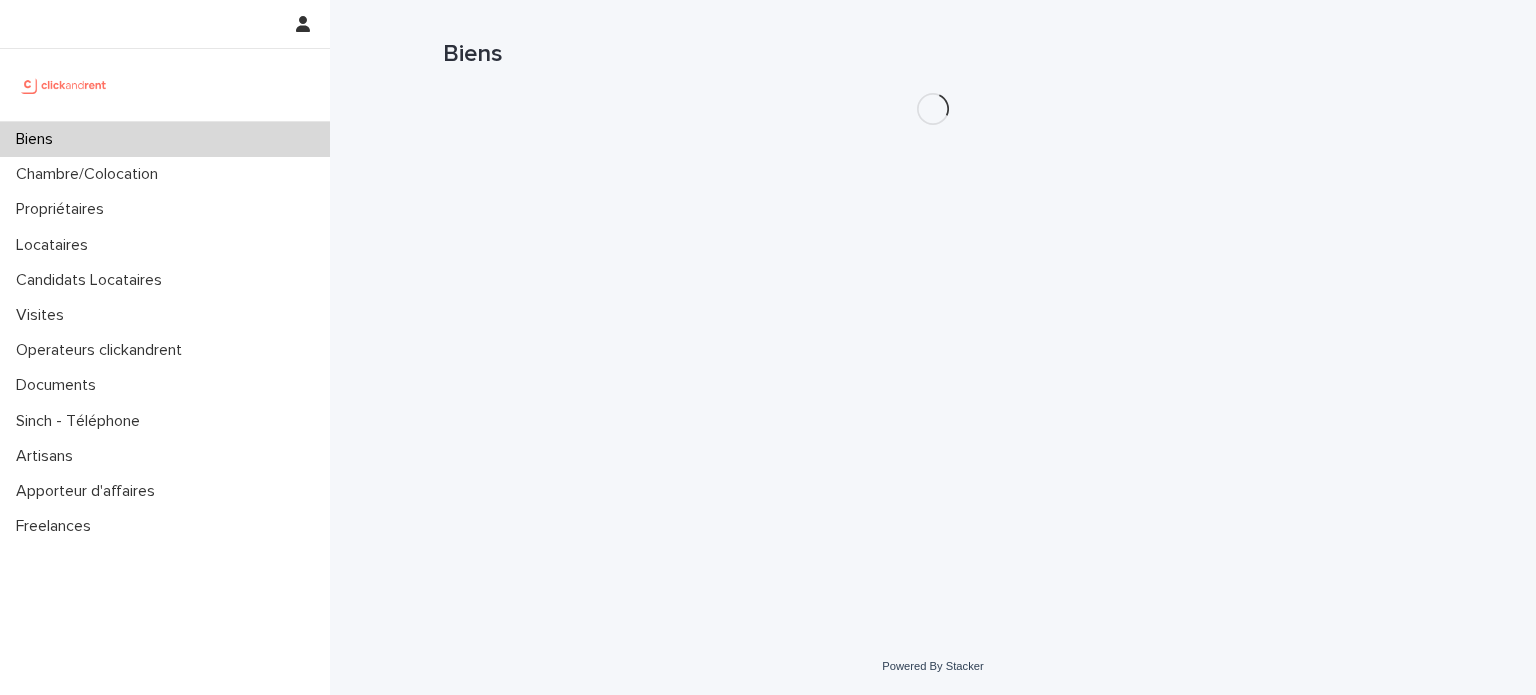scroll, scrollTop: 0, scrollLeft: 0, axis: both 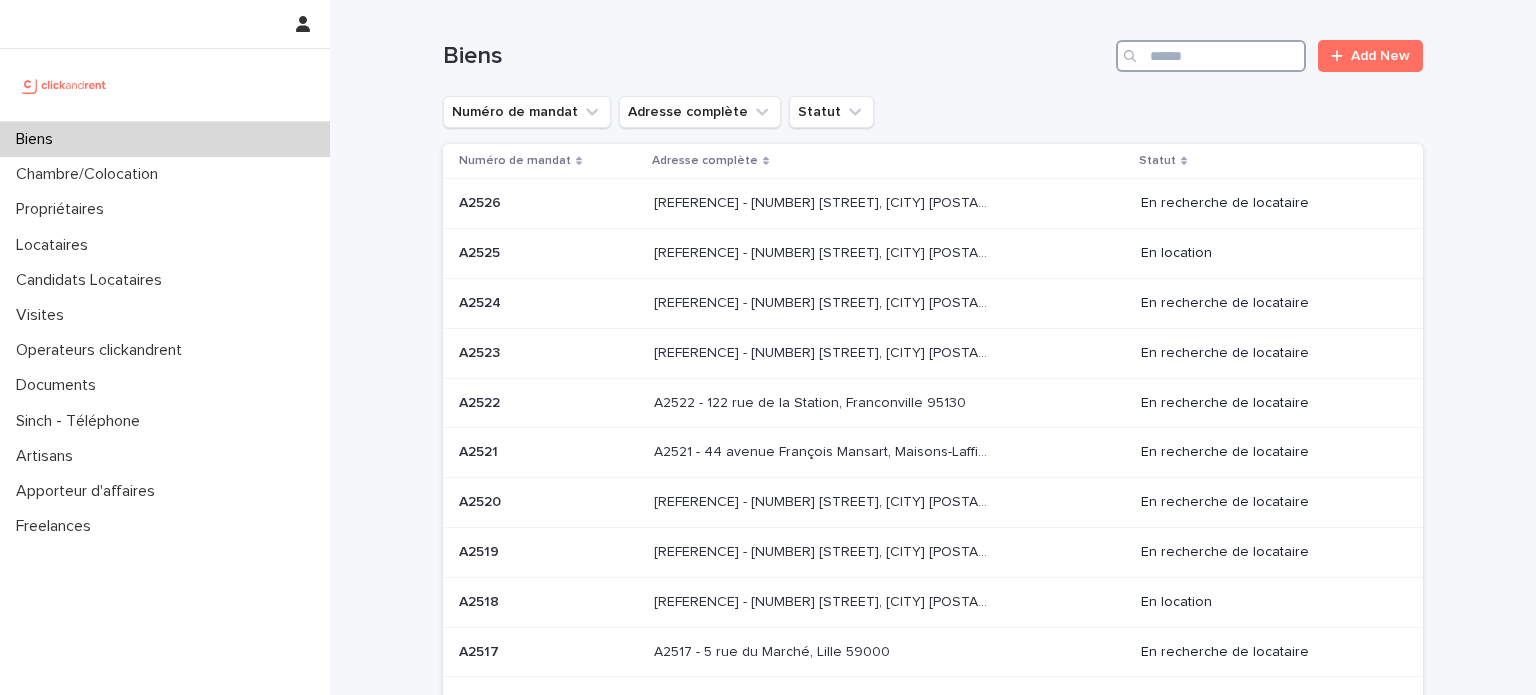 click at bounding box center (1211, 56) 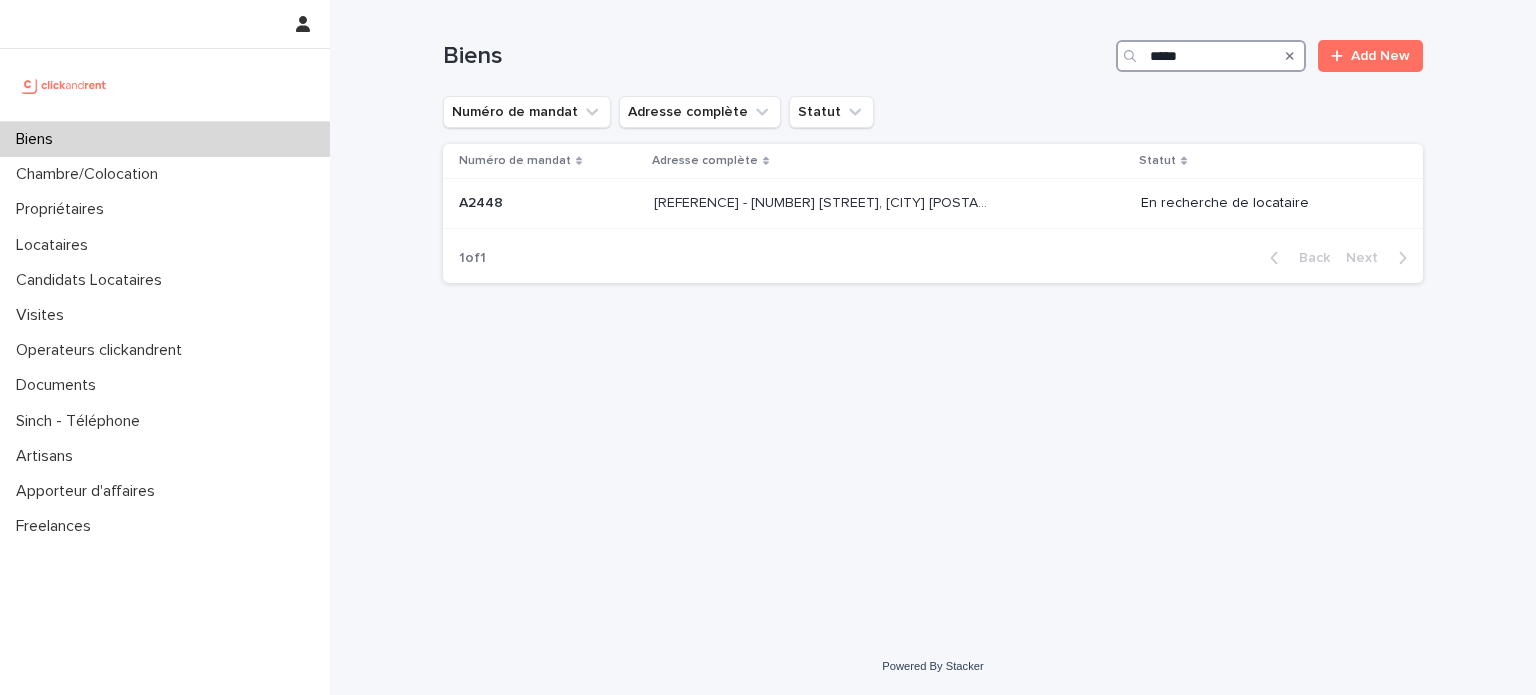 type on "*****" 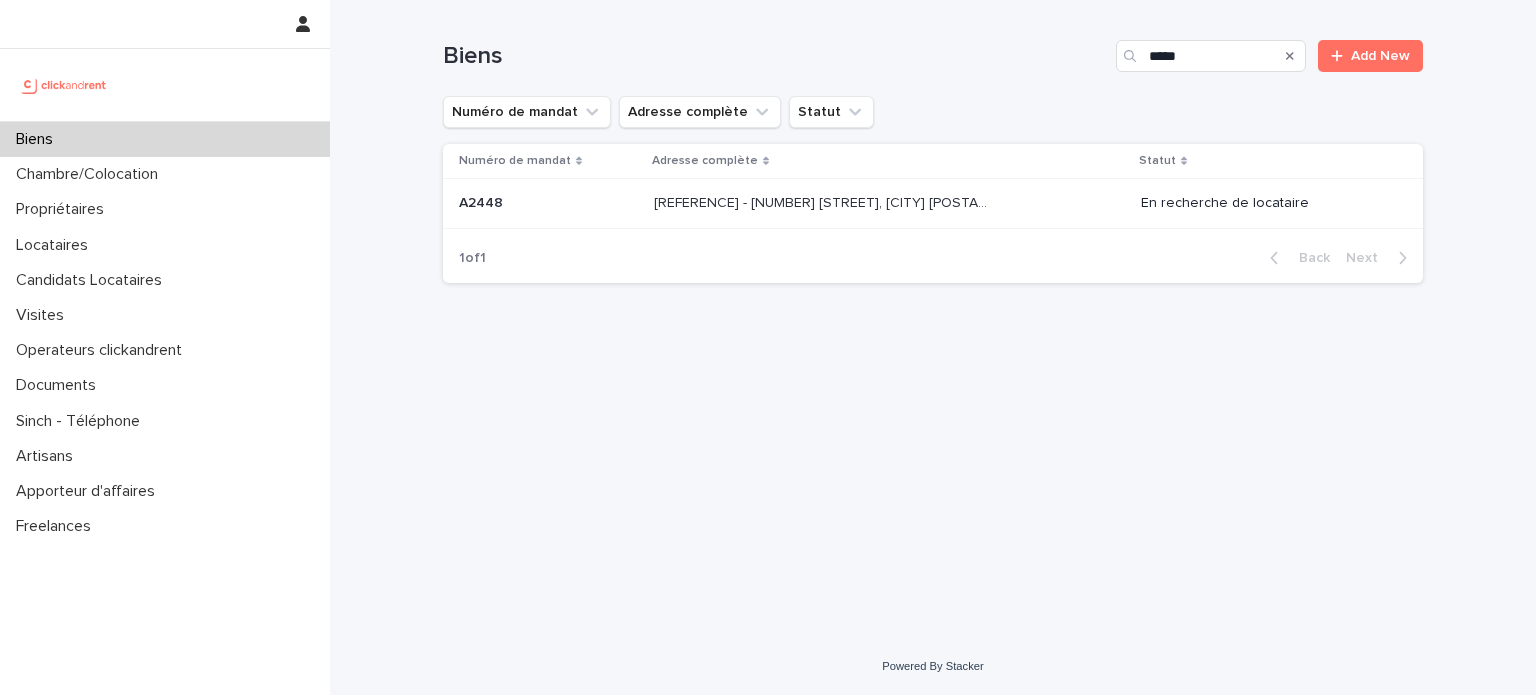 click at bounding box center (820, 203) 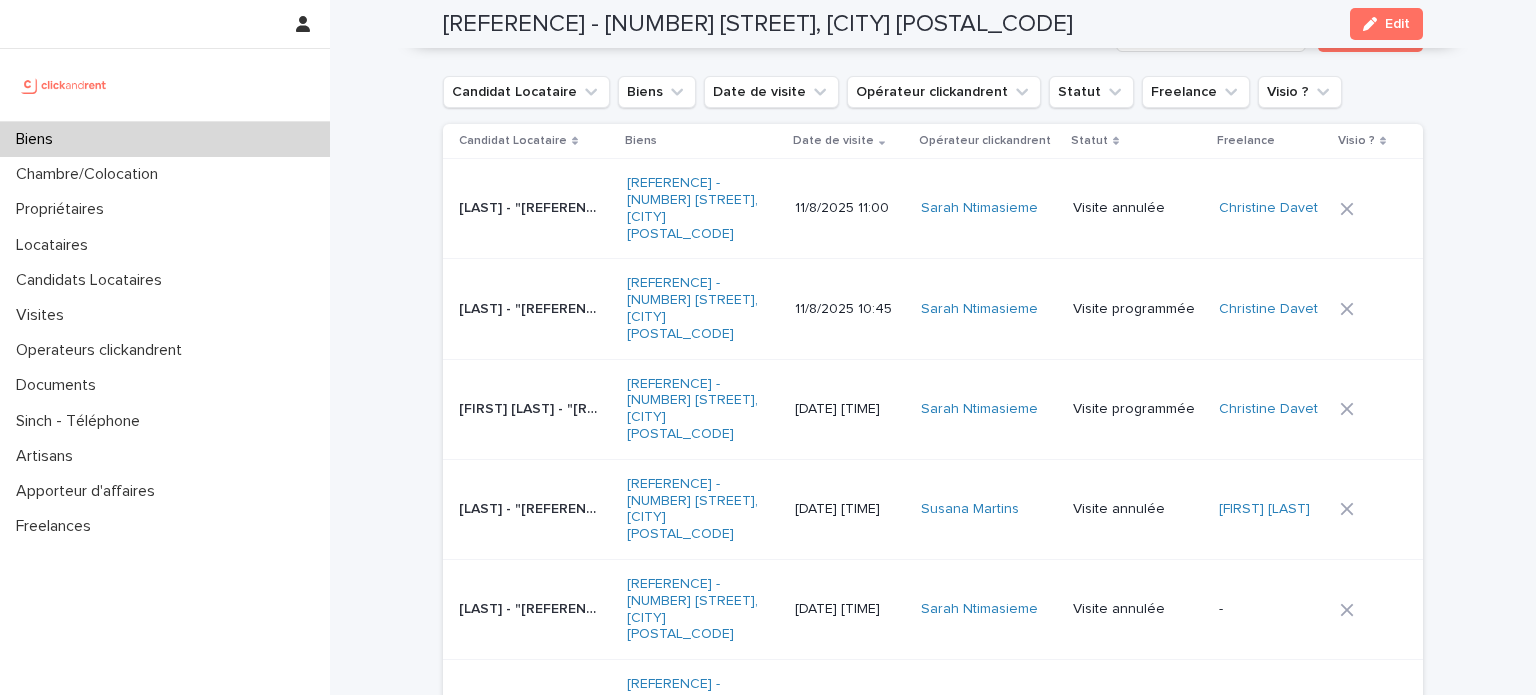 scroll, scrollTop: 8032, scrollLeft: 0, axis: vertical 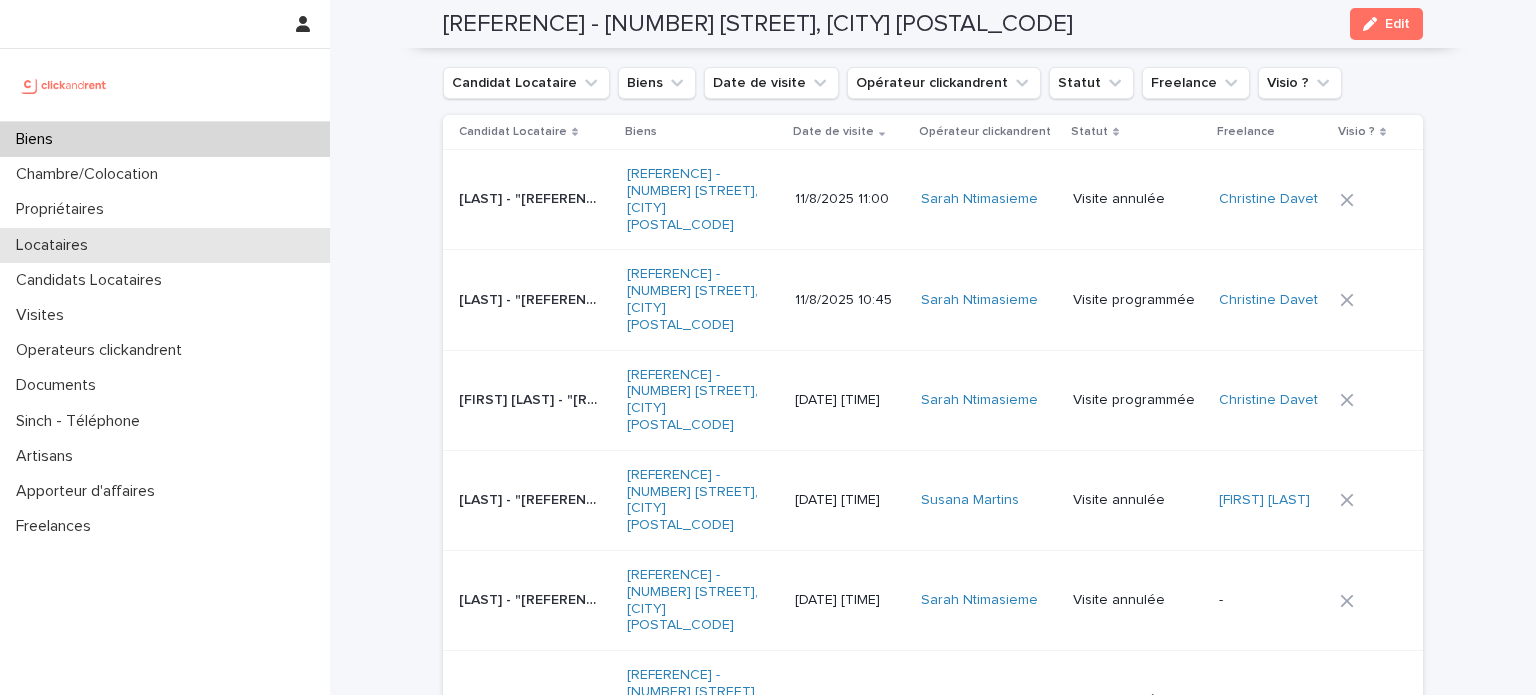 click on "Locataires" at bounding box center (165, 245) 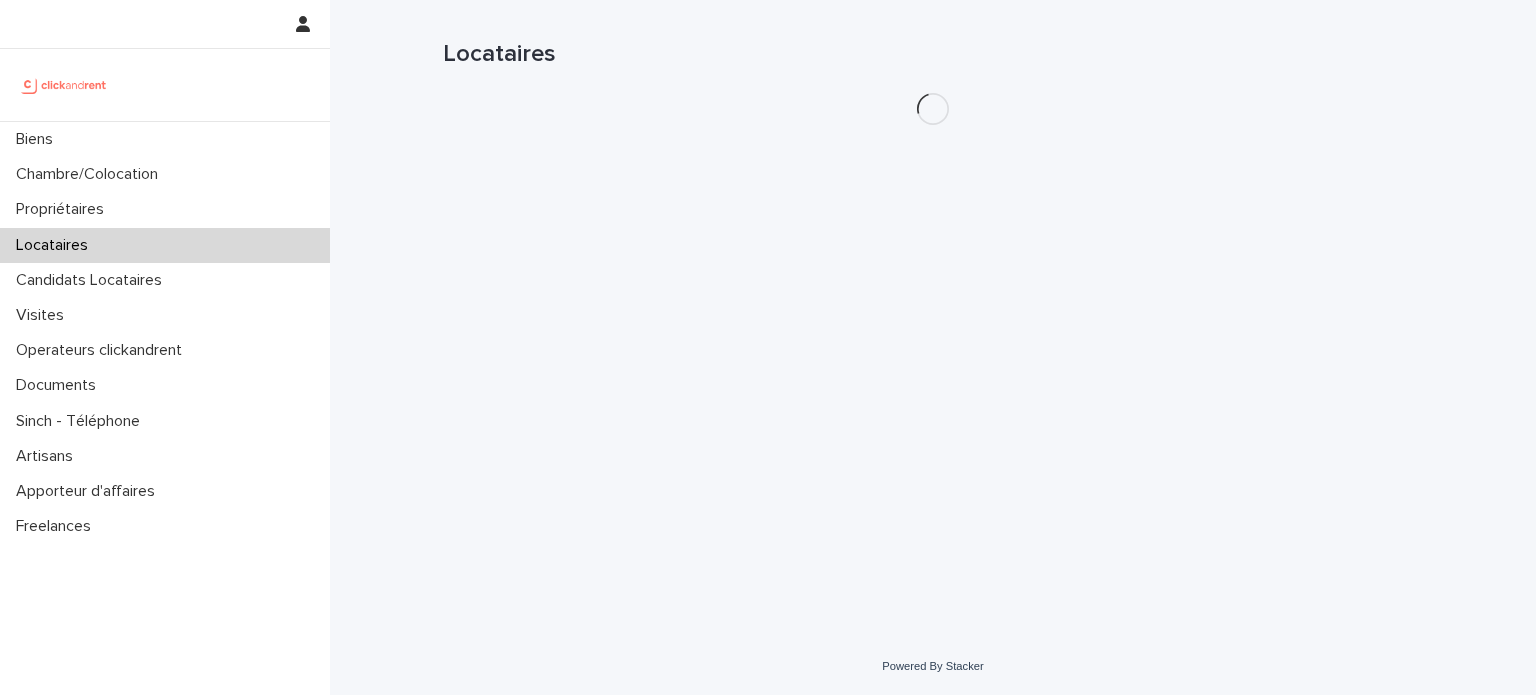 scroll, scrollTop: 0, scrollLeft: 0, axis: both 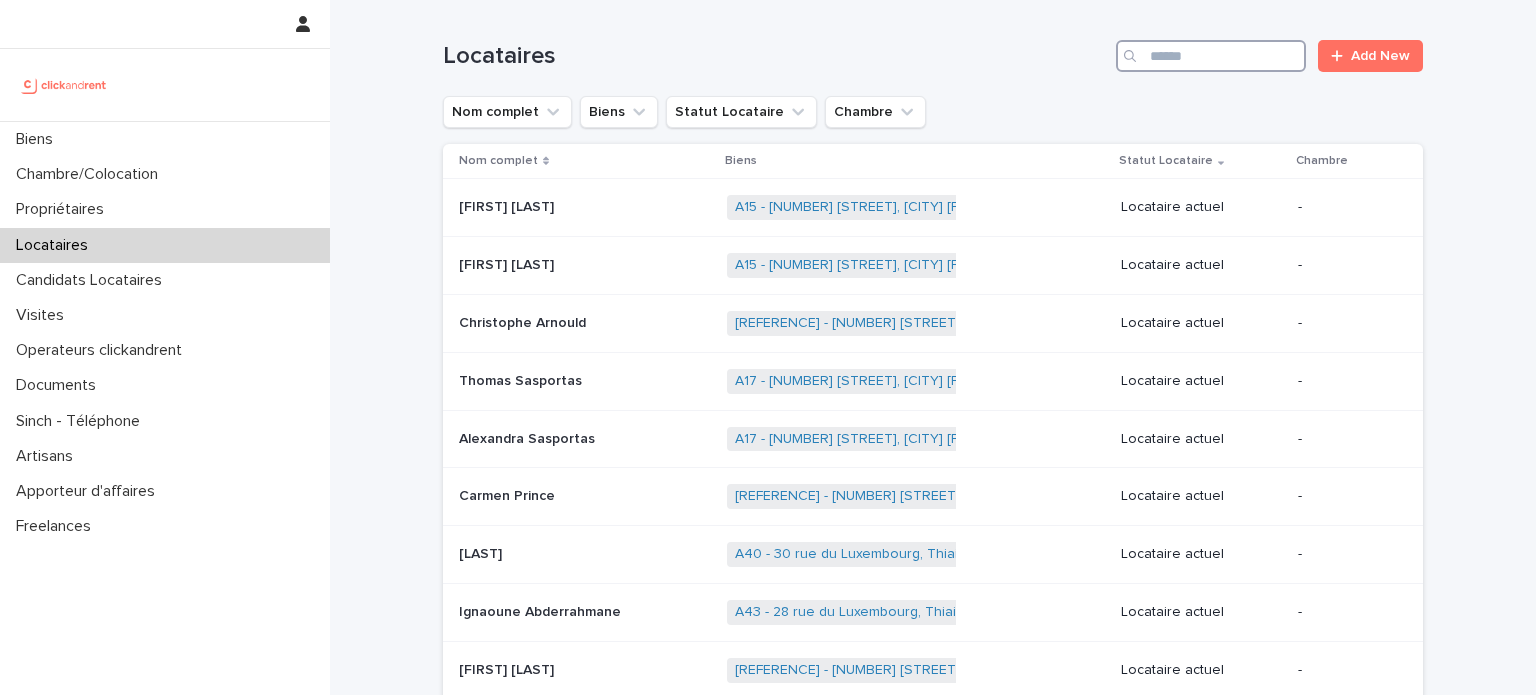 click at bounding box center [1211, 56] 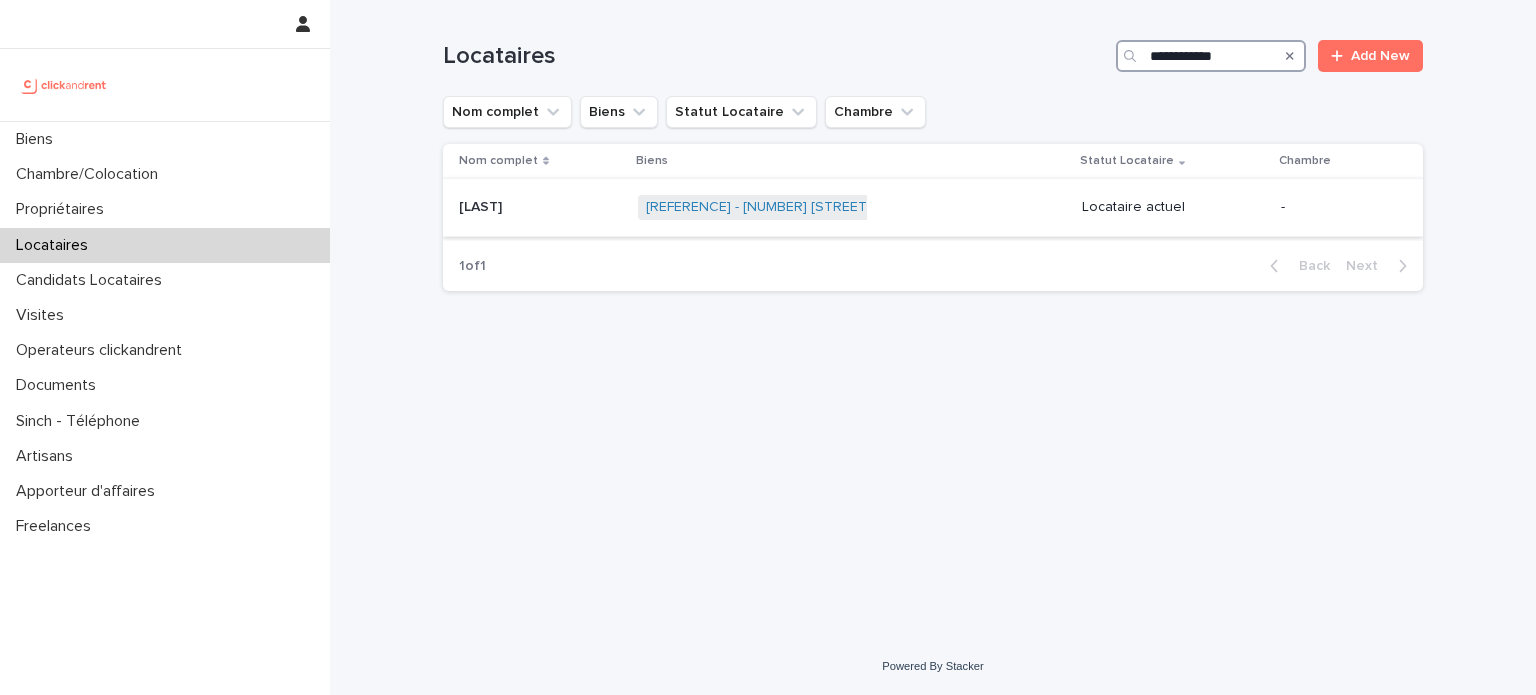type on "**********" 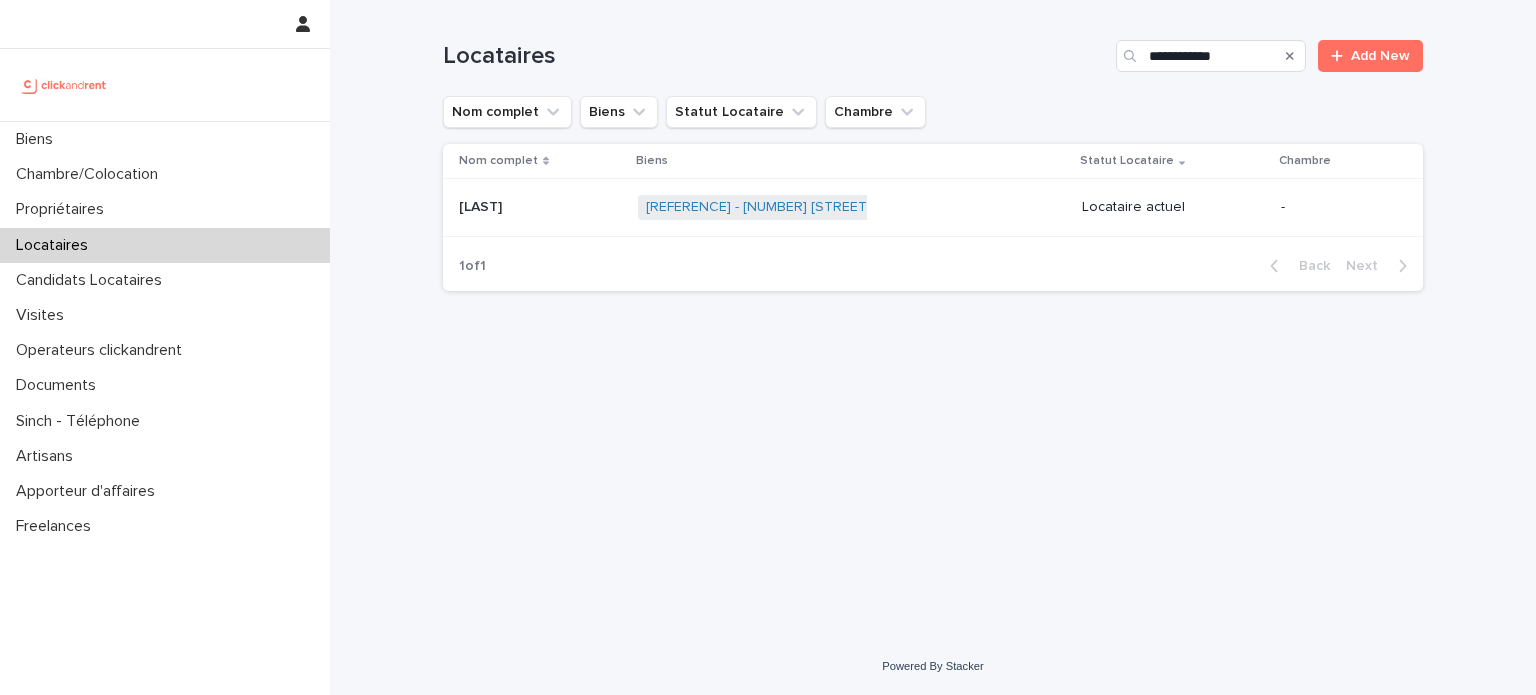 click on "[REFERENCE] - [NUMBER] [STREET], [CITY] [POSTAL_CODE]   + 0" at bounding box center (852, 207) 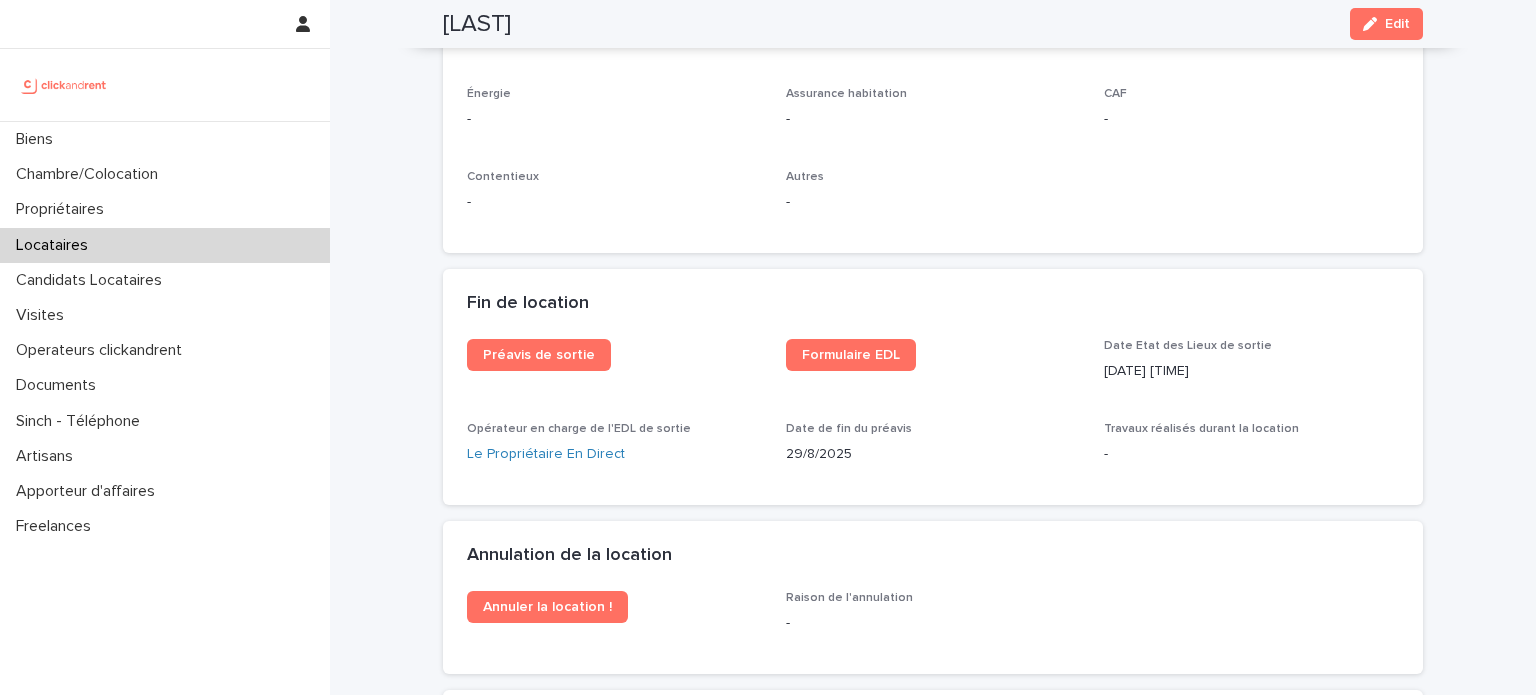 scroll, scrollTop: 2360, scrollLeft: 0, axis: vertical 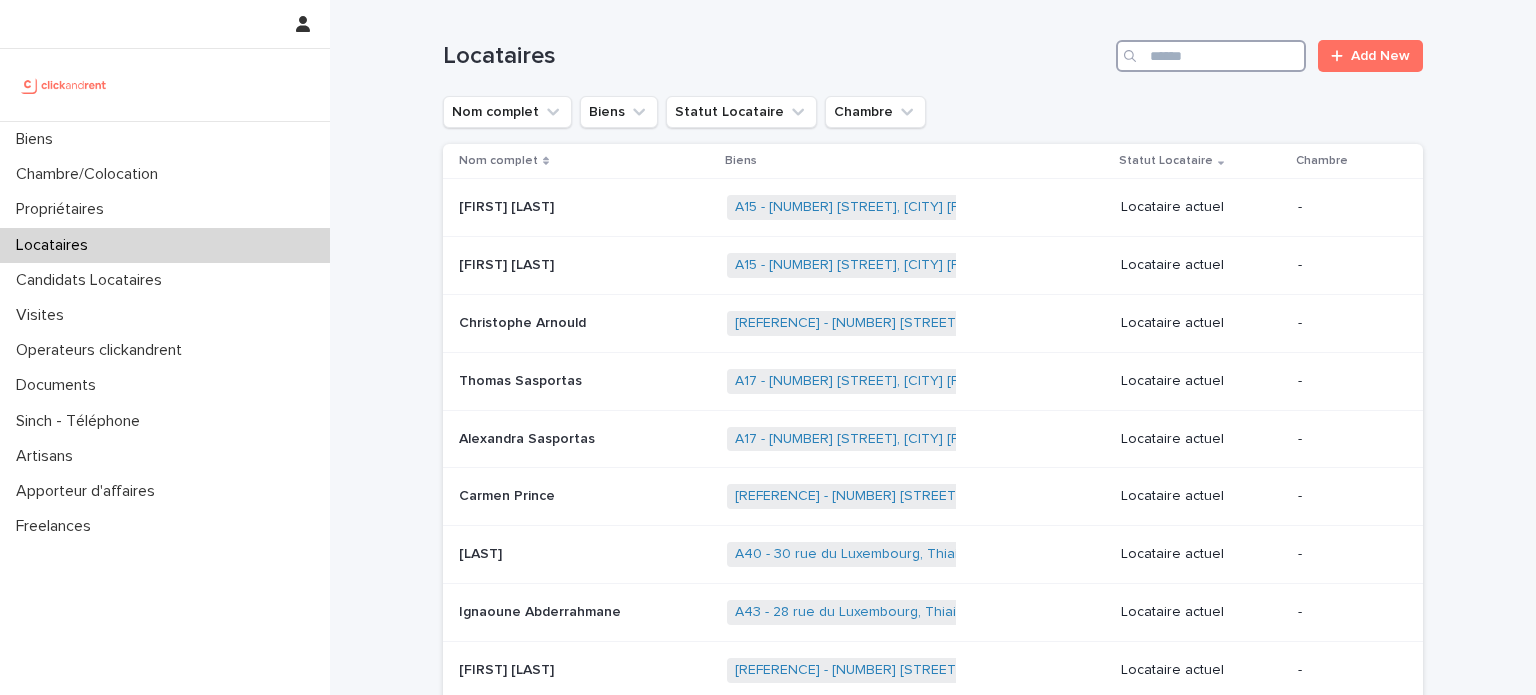 click at bounding box center (1211, 56) 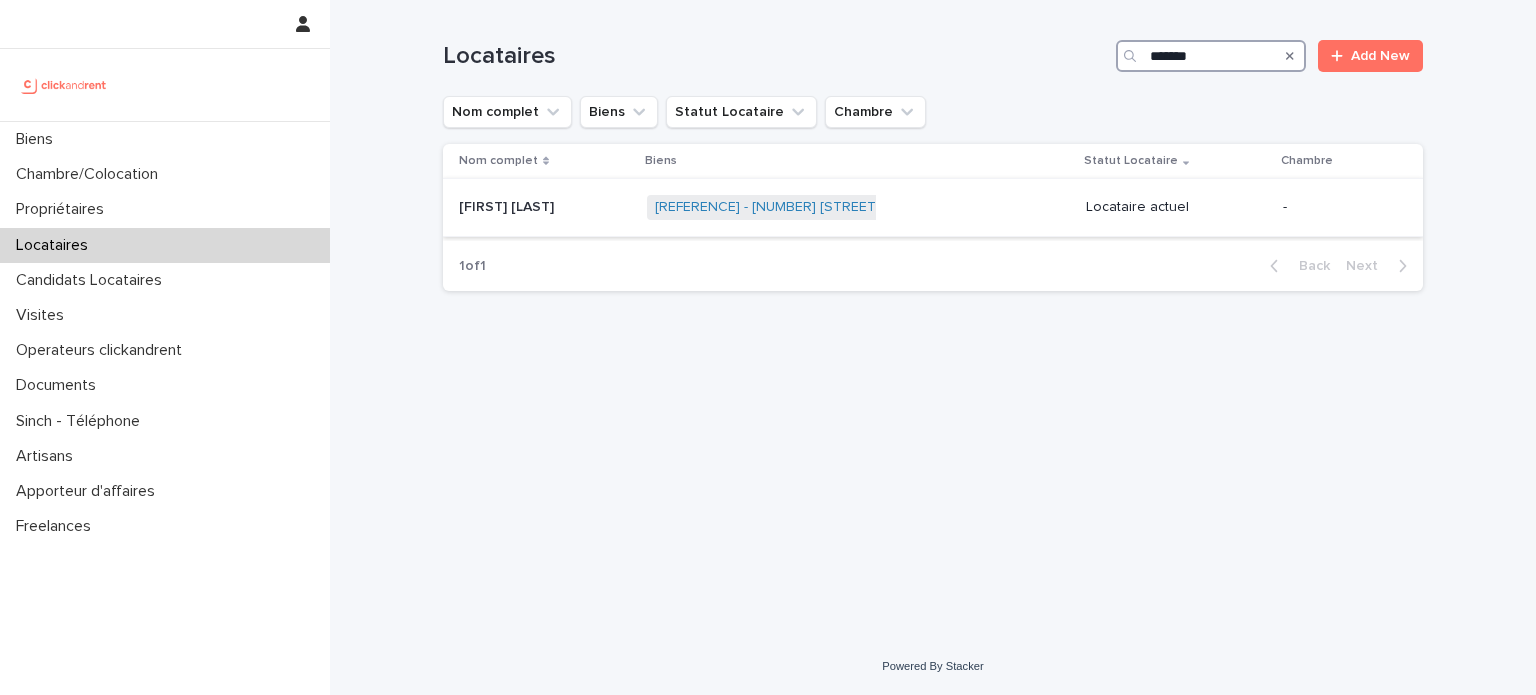type on "*******" 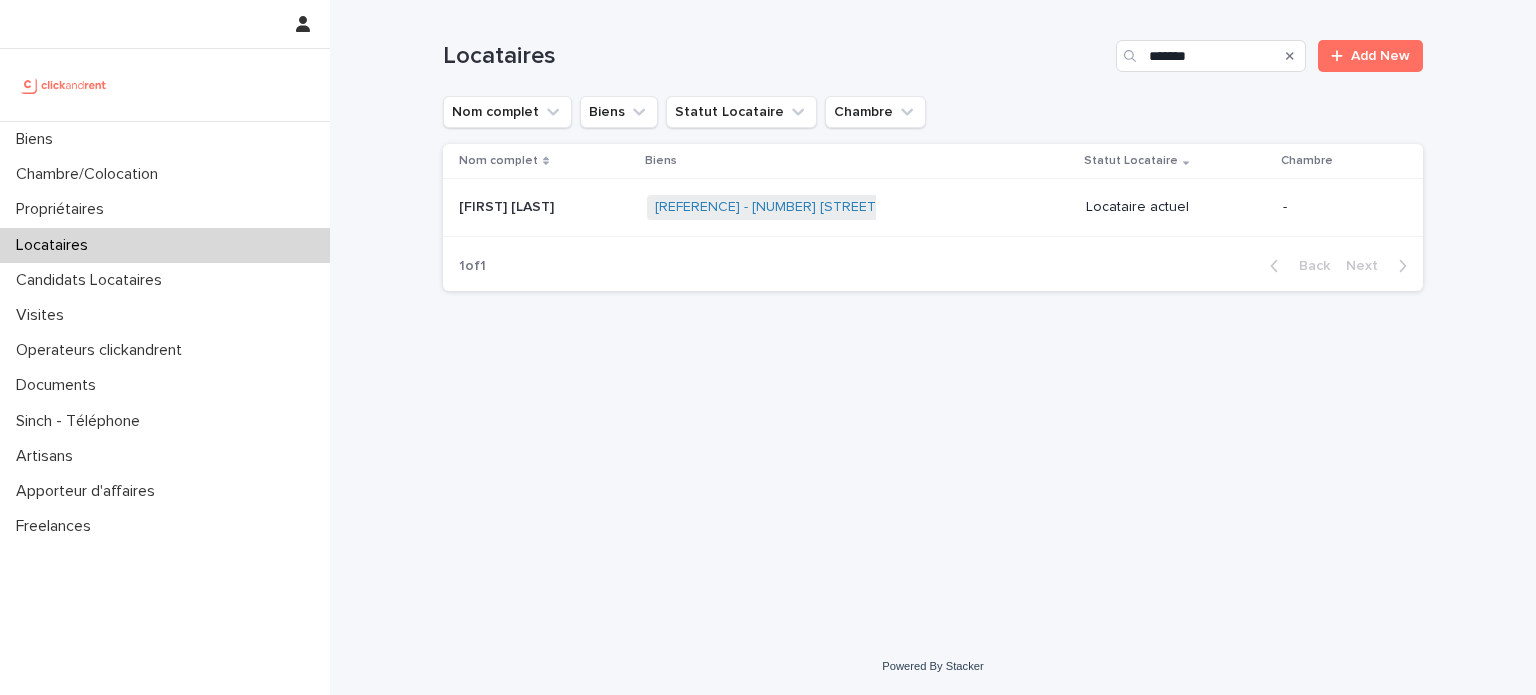 click on "A2421 - [NUMBER] [STREET],  [CITY] [POSTAL_CODE]   + 0" at bounding box center [858, 207] 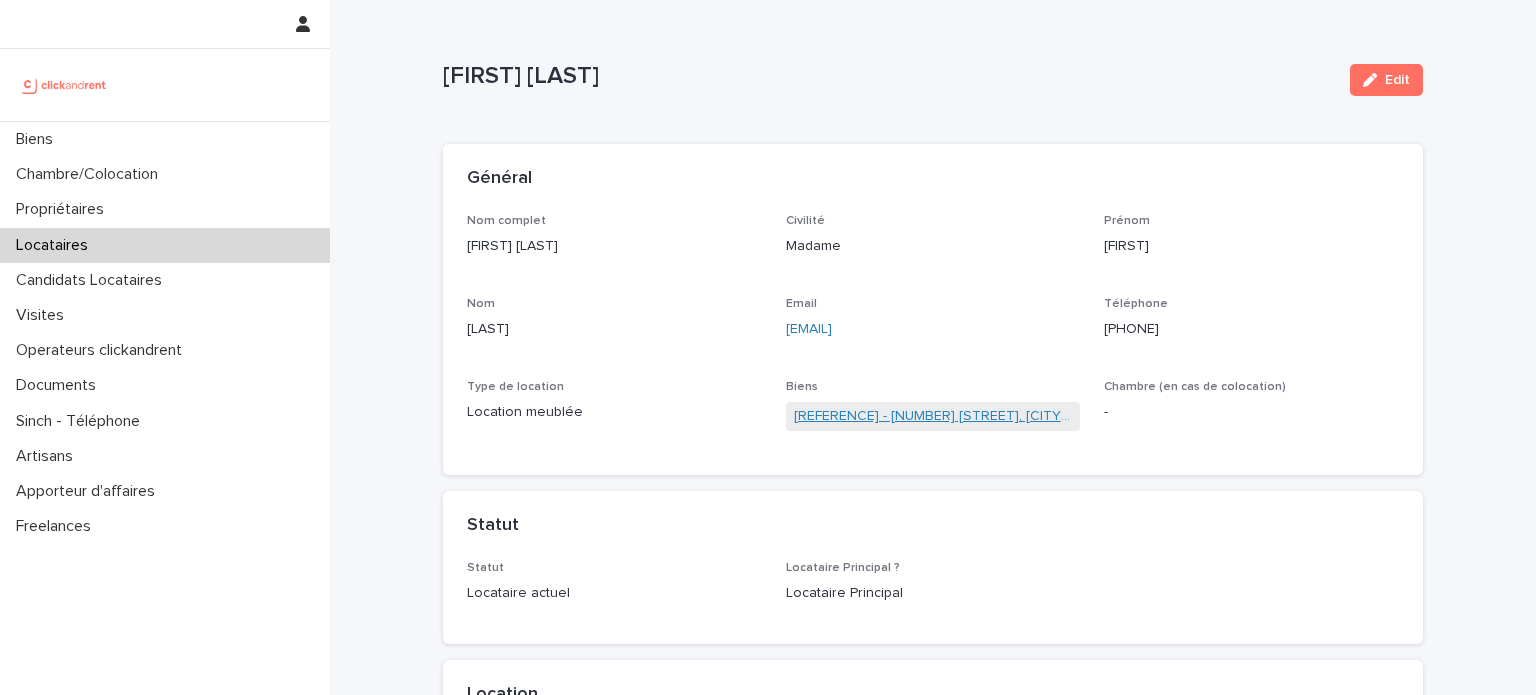 click on "[REFERENCE] - [NUMBER] [STREET], [CITY] [POSTAL_CODE]" at bounding box center (933, 416) 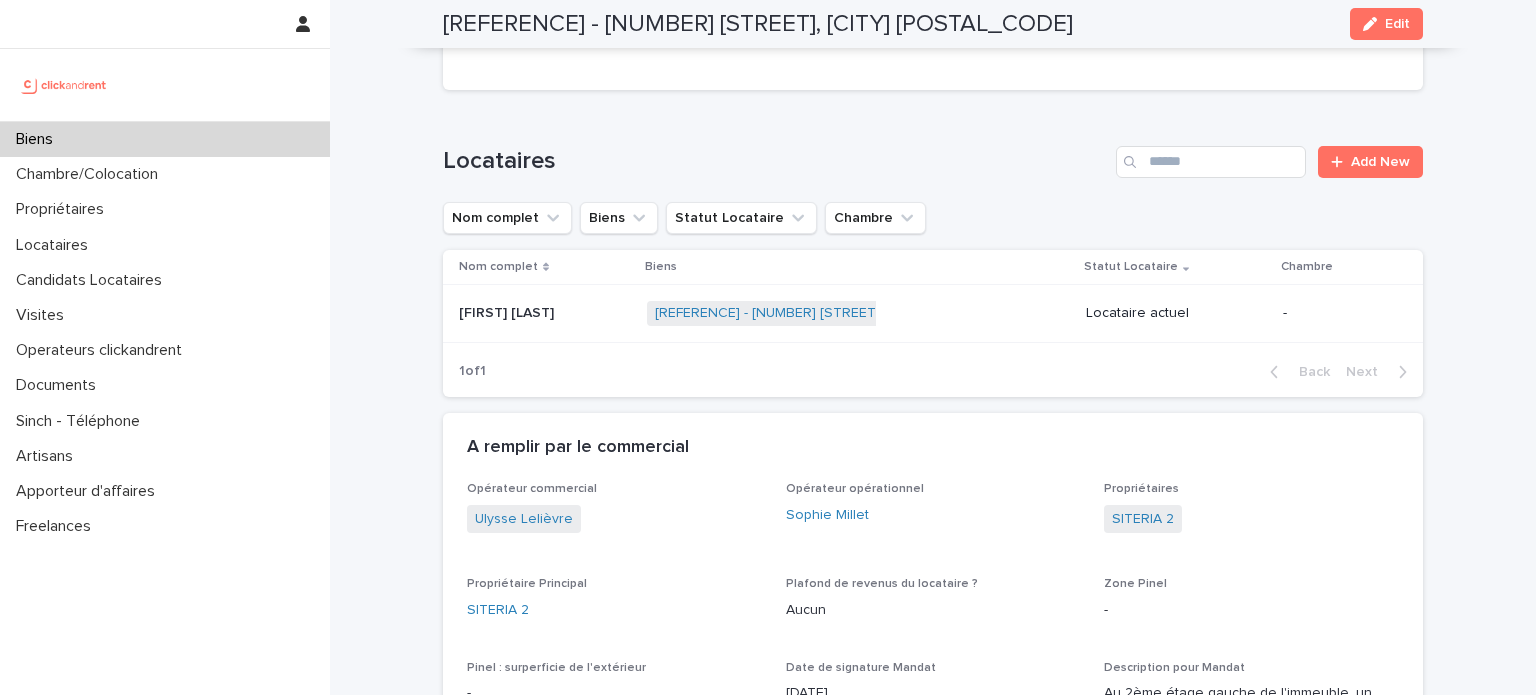 scroll, scrollTop: 748, scrollLeft: 0, axis: vertical 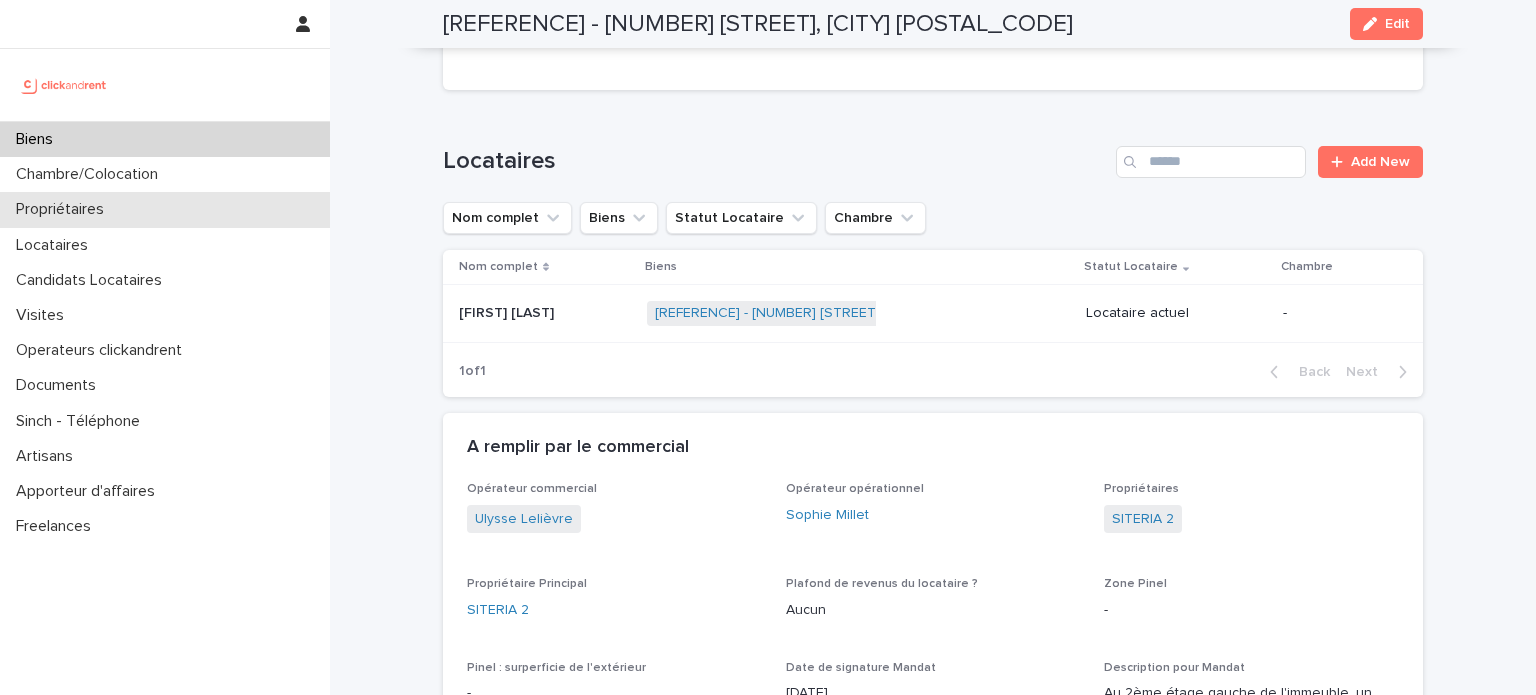 click on "Propriétaires" at bounding box center (165, 209) 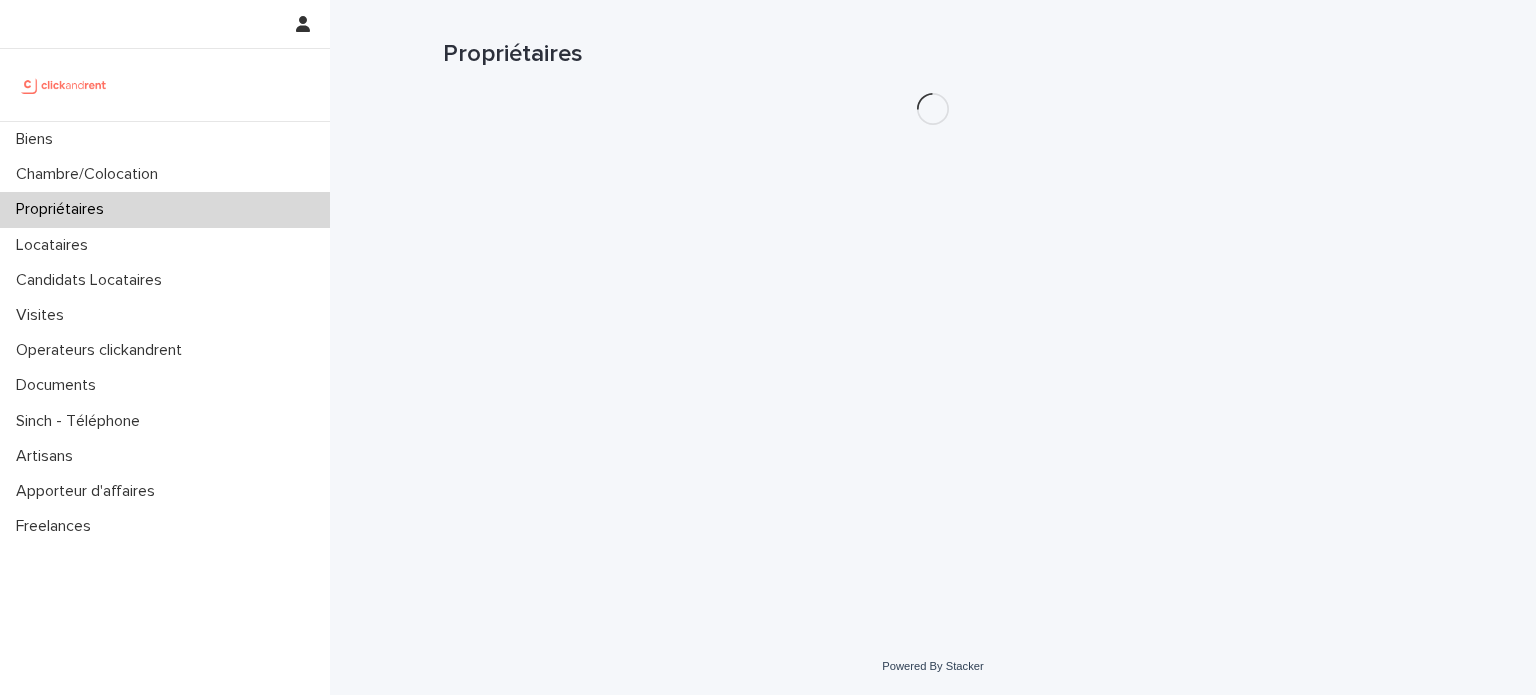 scroll, scrollTop: 0, scrollLeft: 0, axis: both 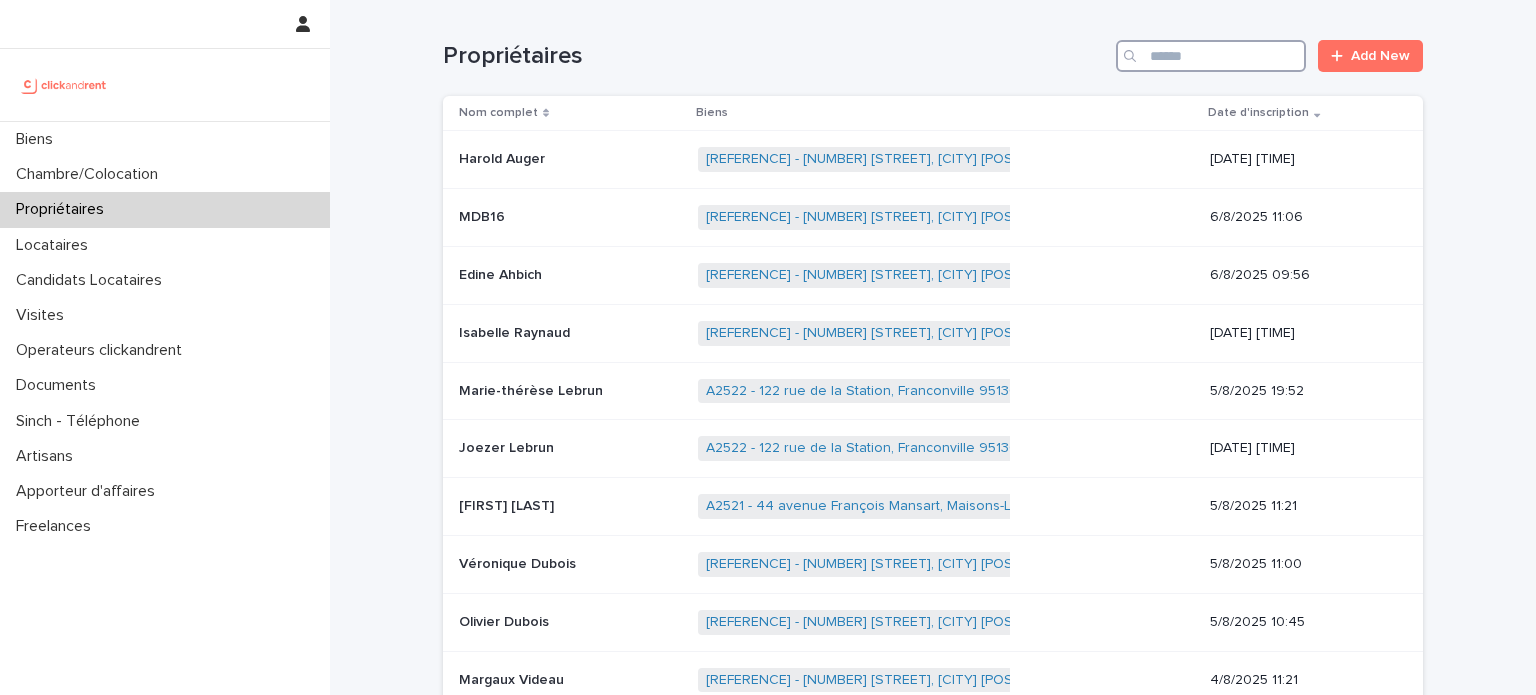 click at bounding box center [1211, 56] 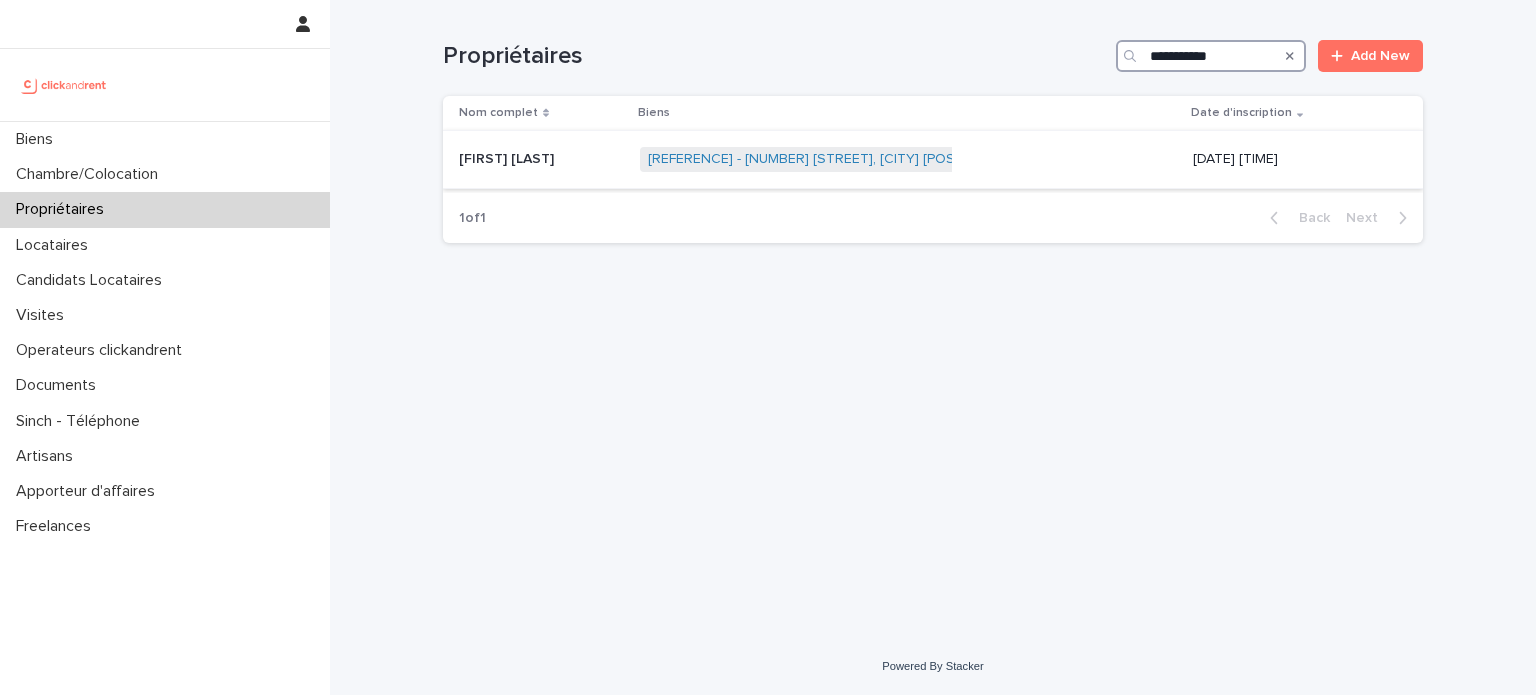 type on "**********" 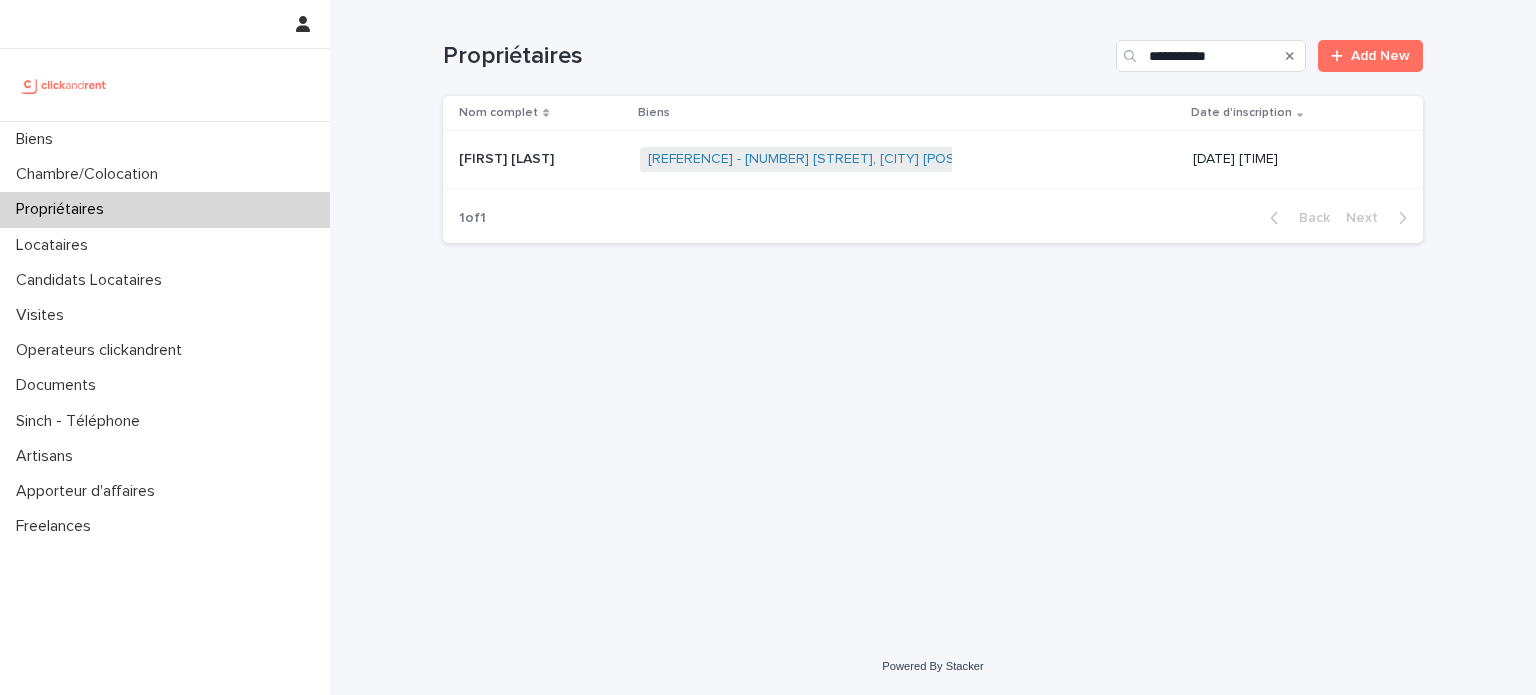 click on "[REFERENCE] - [NUMBER] [STREET], [CITY] [POSTAL_CODE]   + 0" at bounding box center [806, 159] 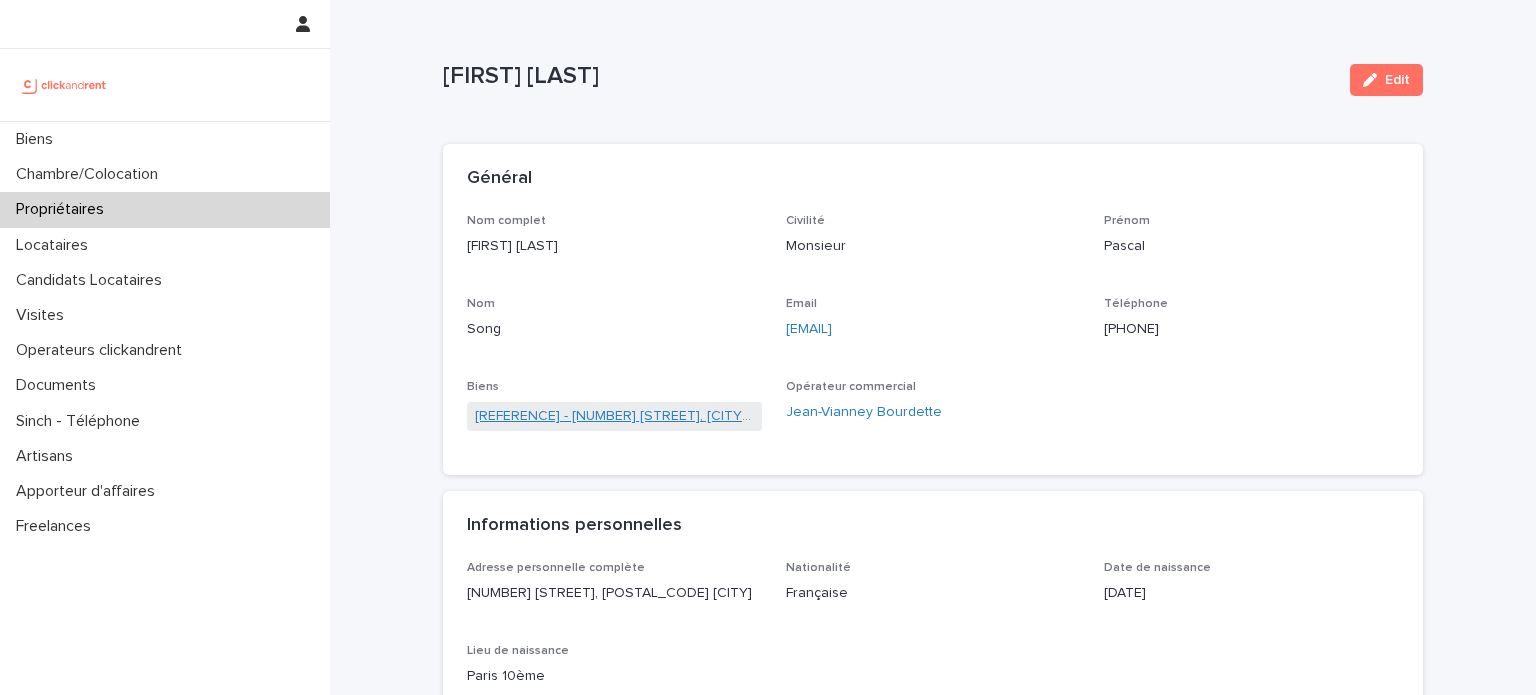 click on "[REFERENCE] - [NUMBER] [STREET], [CITY] [POSTAL_CODE]" at bounding box center [614, 416] 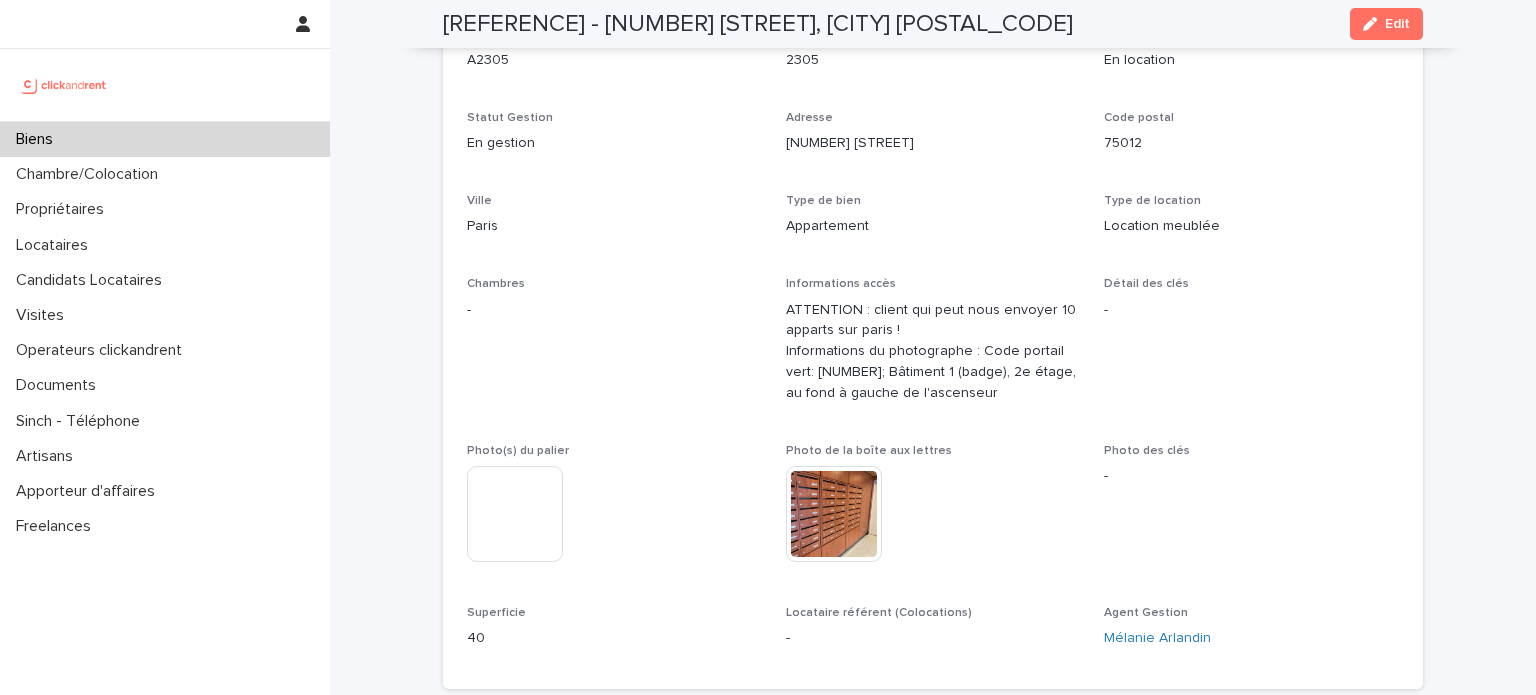 scroll, scrollTop: 0, scrollLeft: 0, axis: both 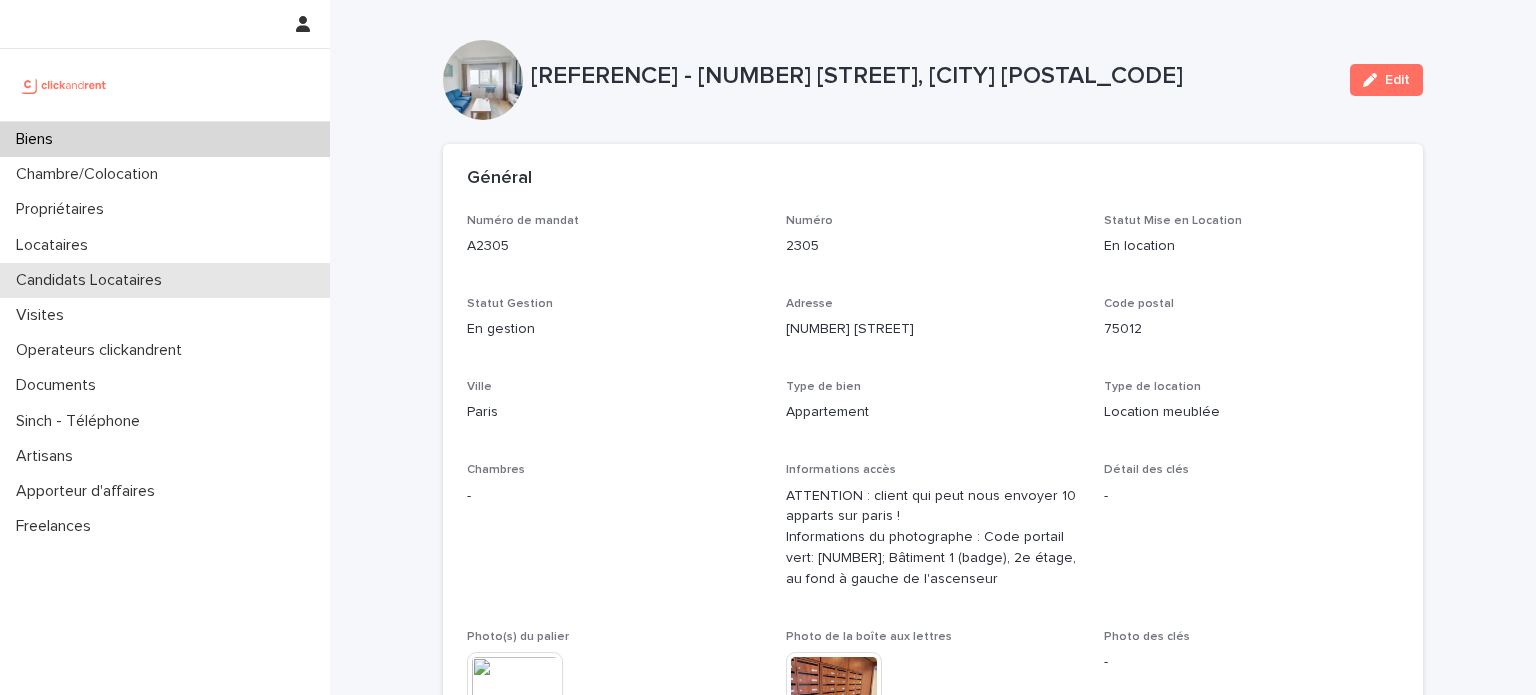 click on "Candidats Locataires" at bounding box center [165, 280] 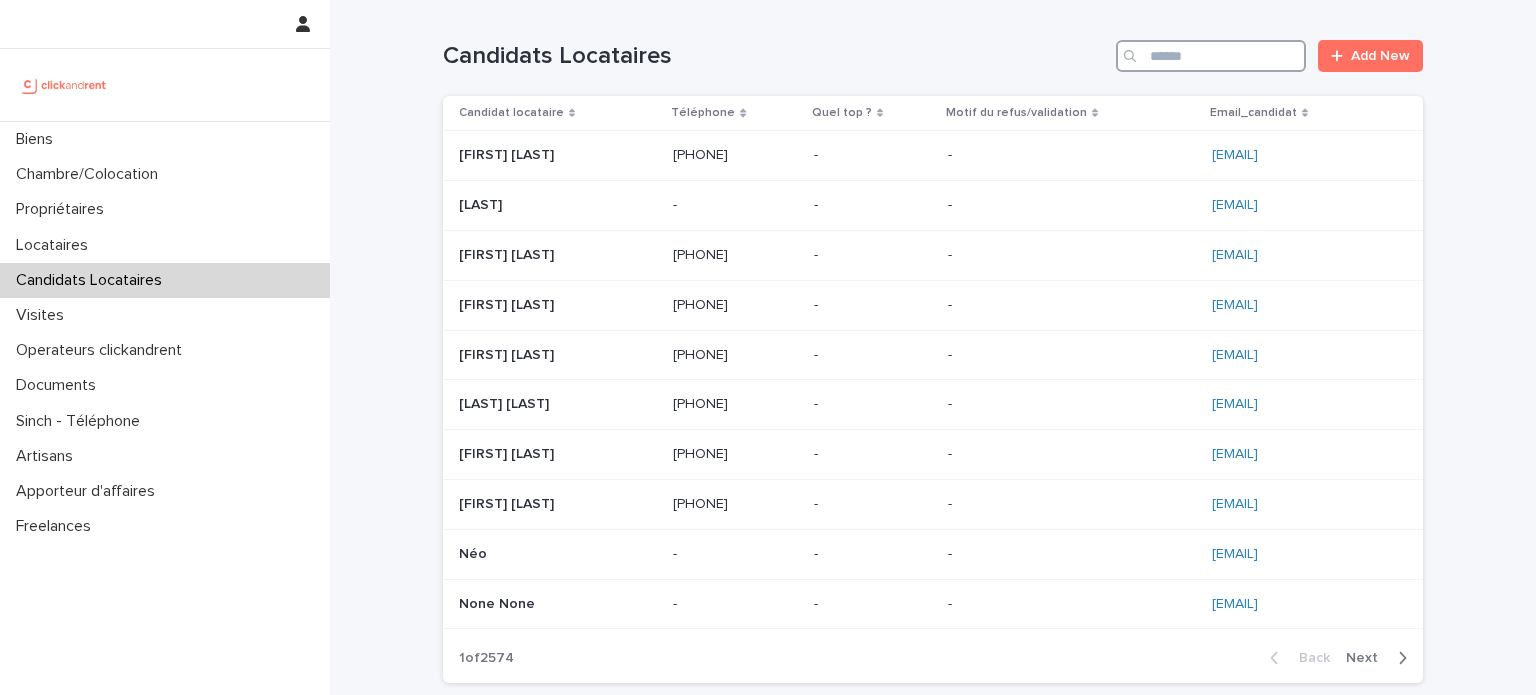 click at bounding box center (1211, 56) 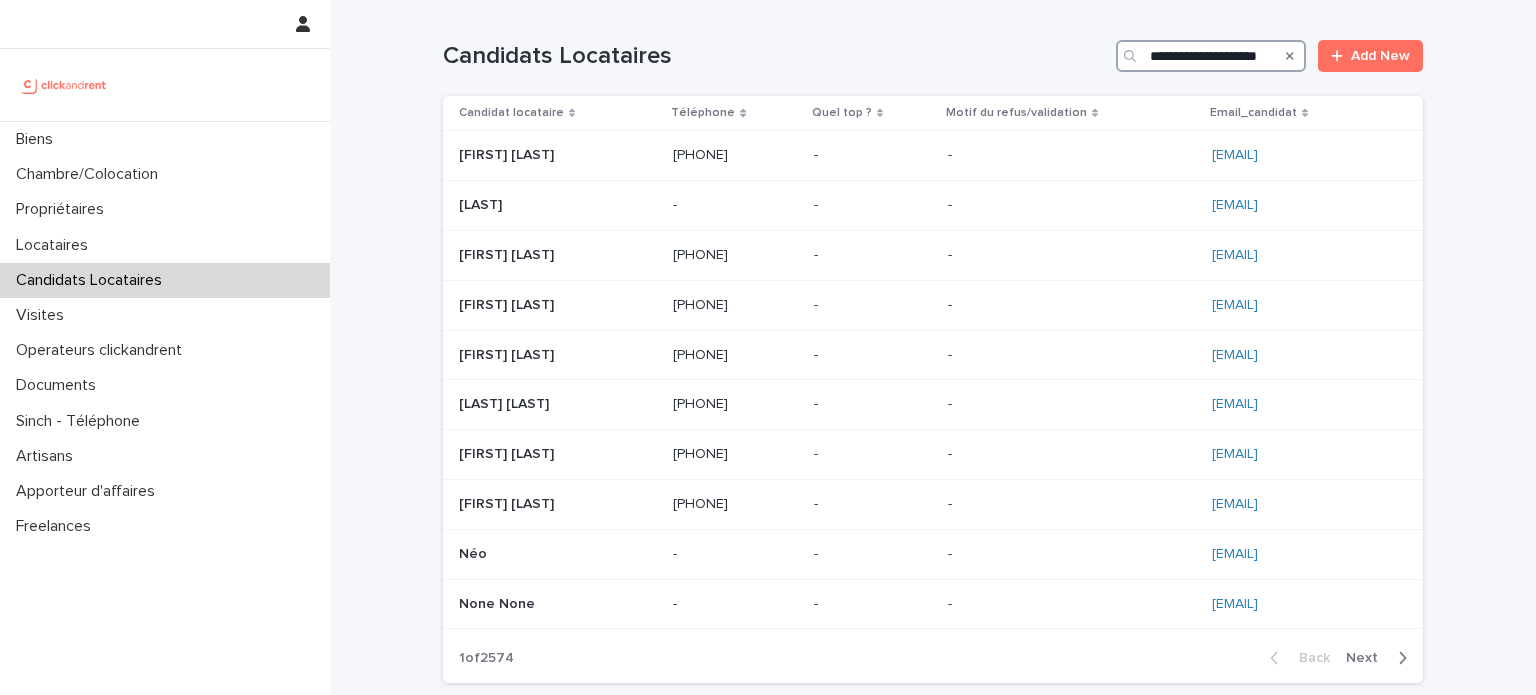 scroll, scrollTop: 0, scrollLeft: 5, axis: horizontal 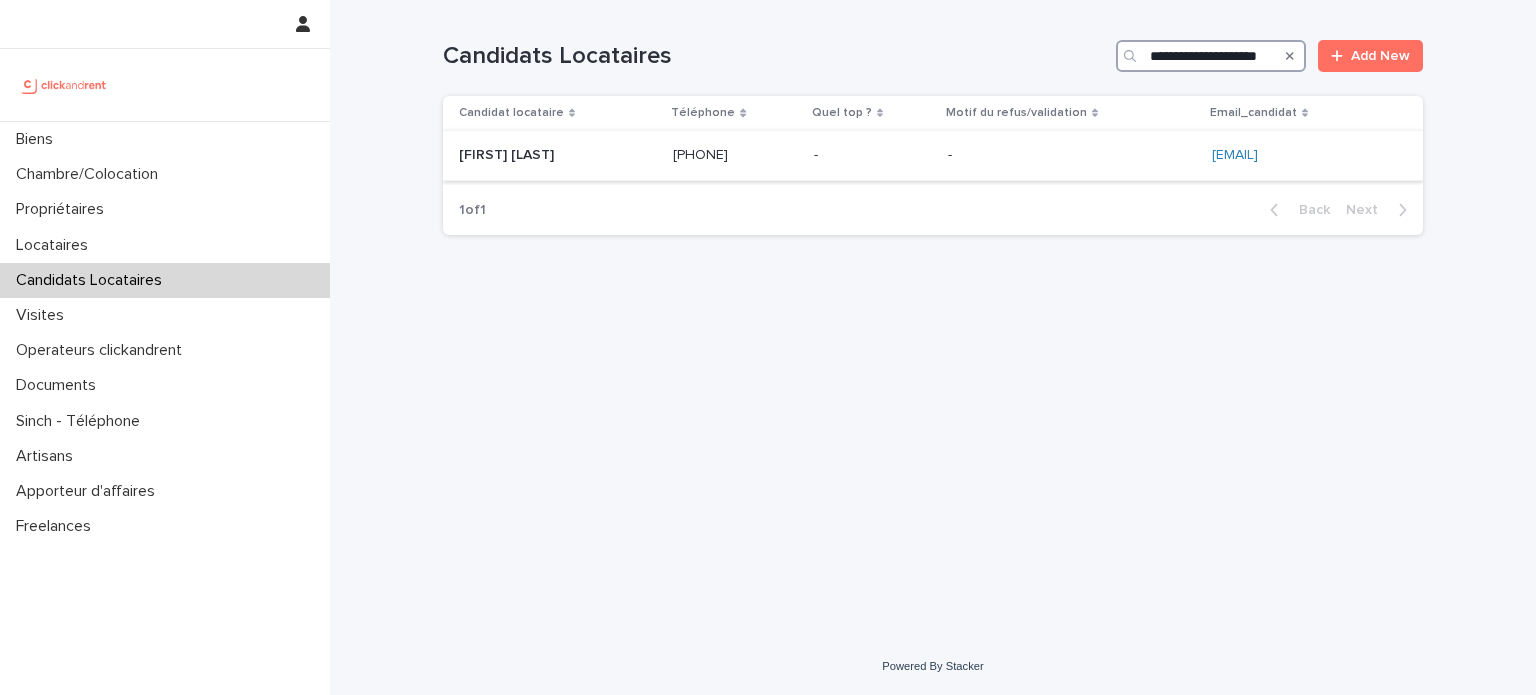 type on "**********" 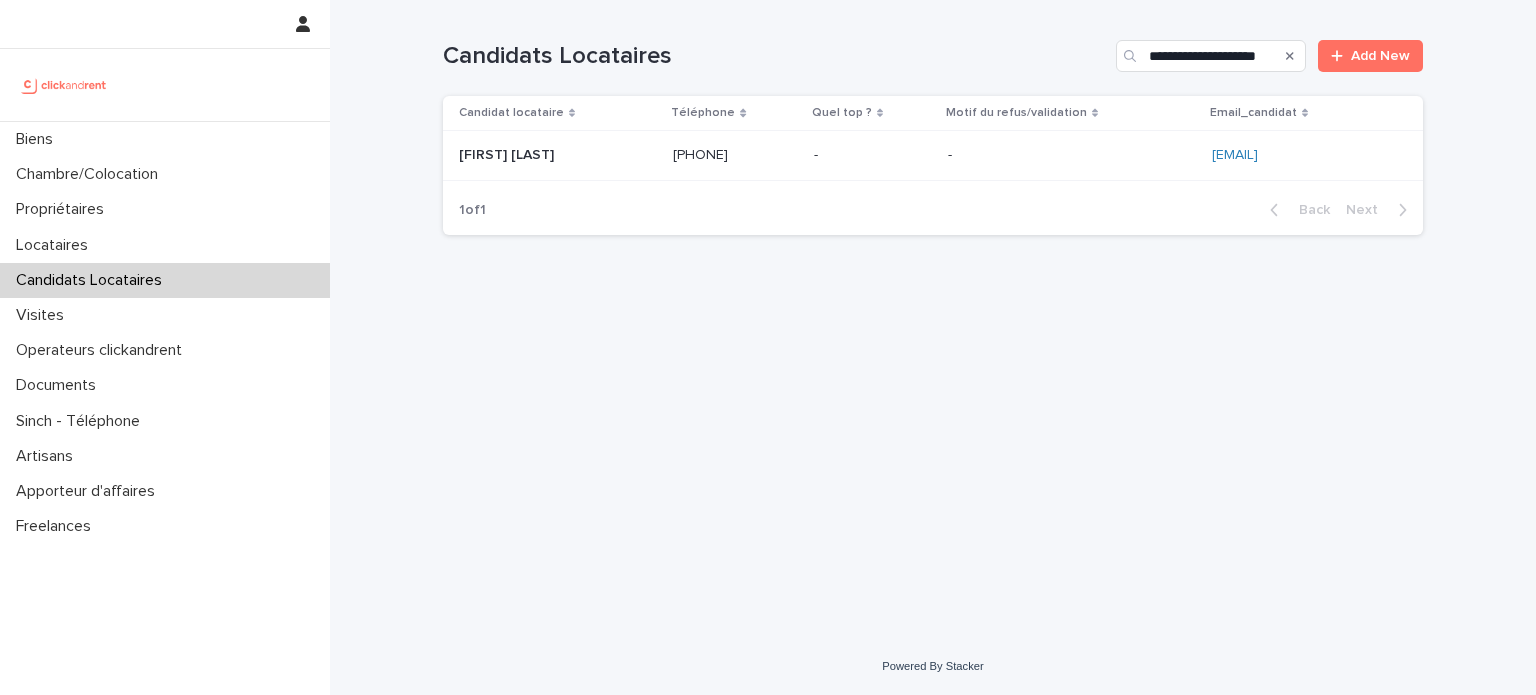 scroll, scrollTop: 0, scrollLeft: 0, axis: both 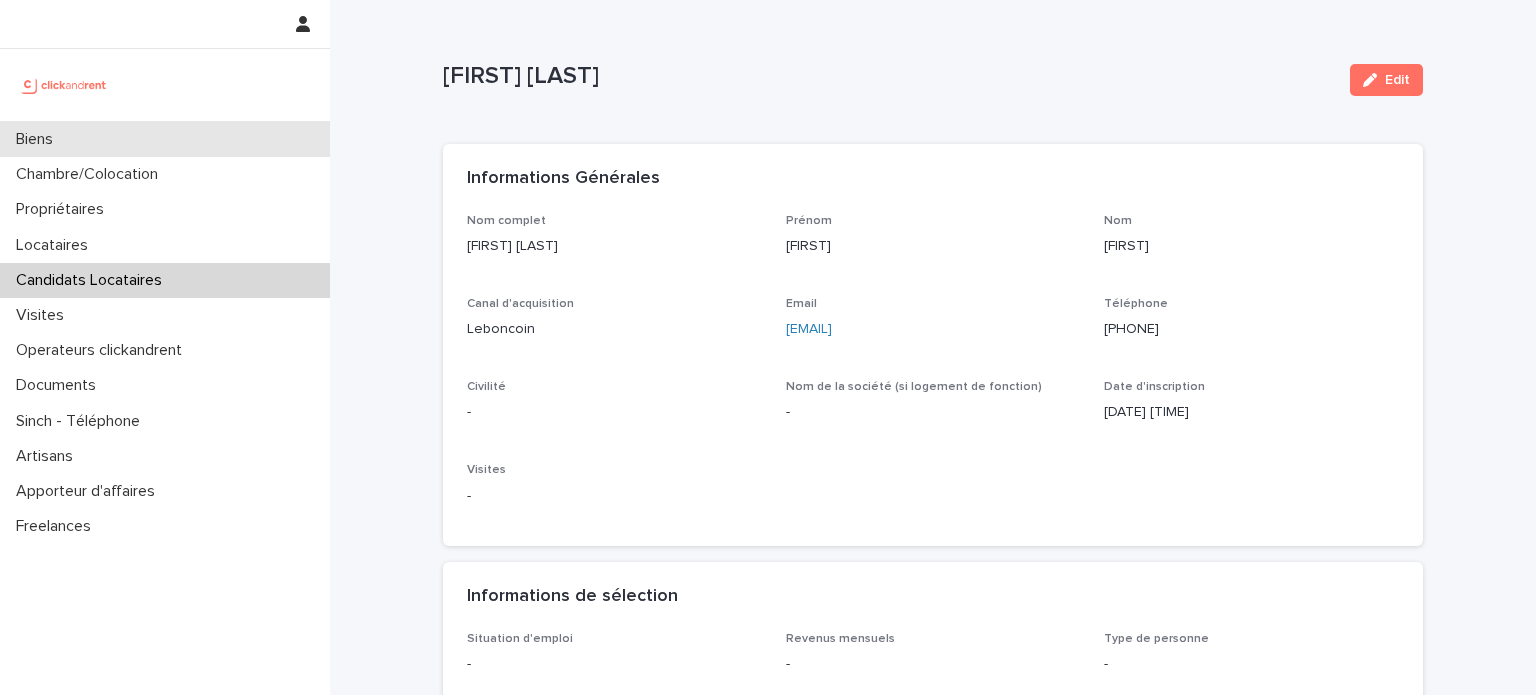 click on "Biens" at bounding box center [165, 139] 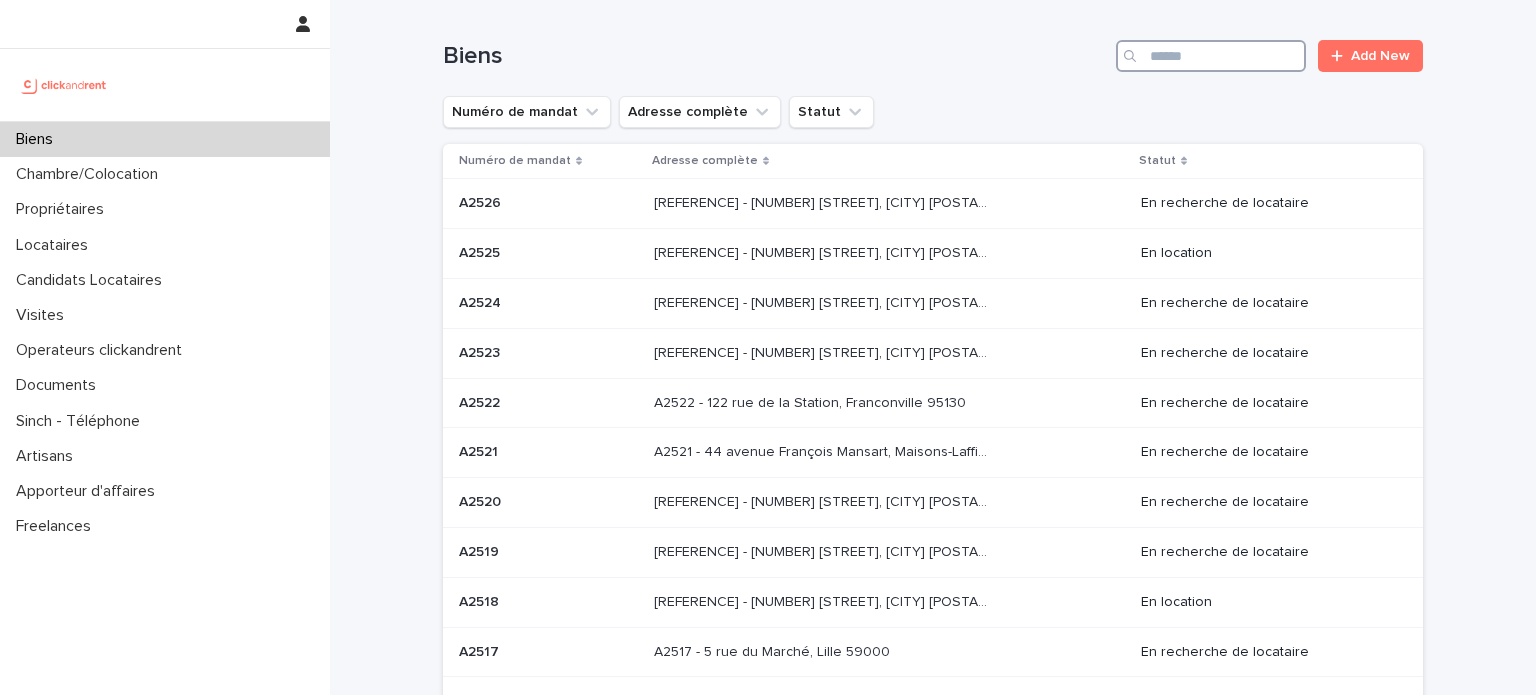 click at bounding box center [1211, 56] 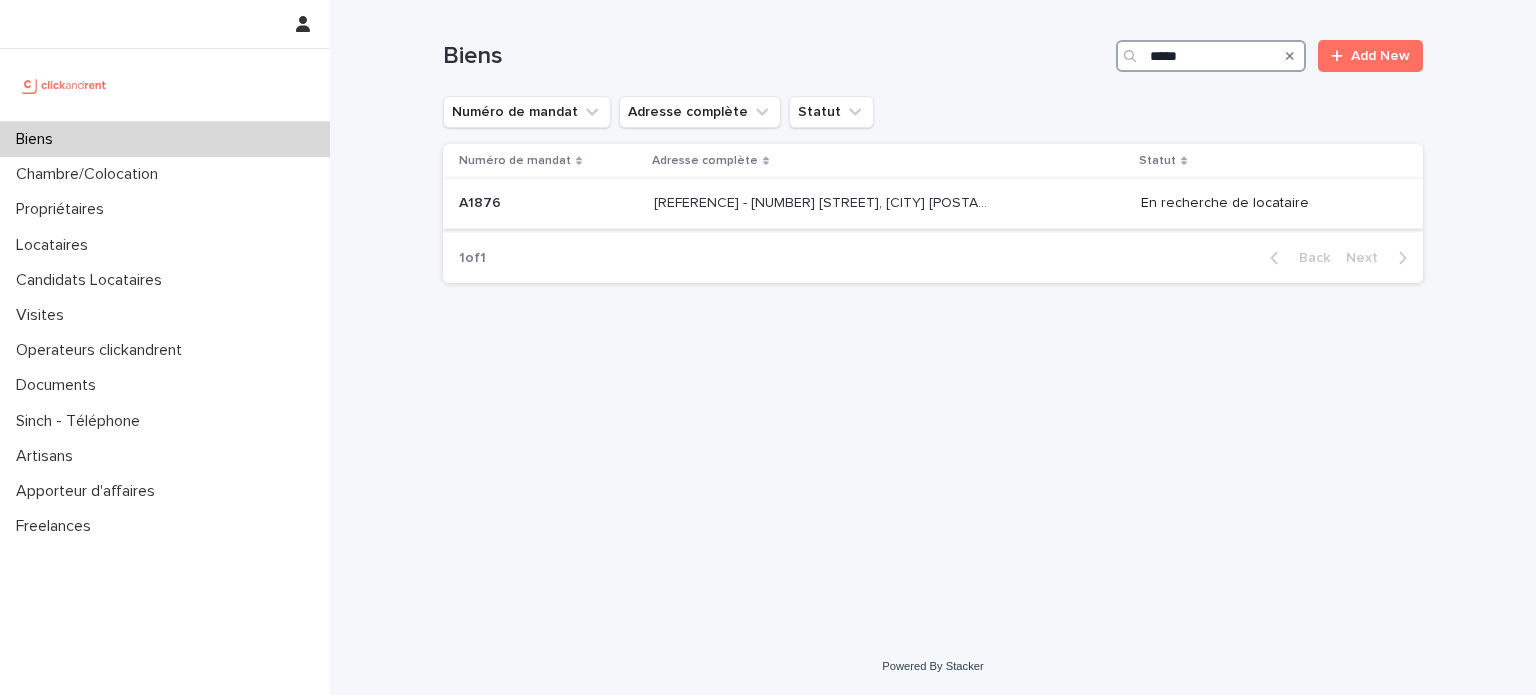 type on "*****" 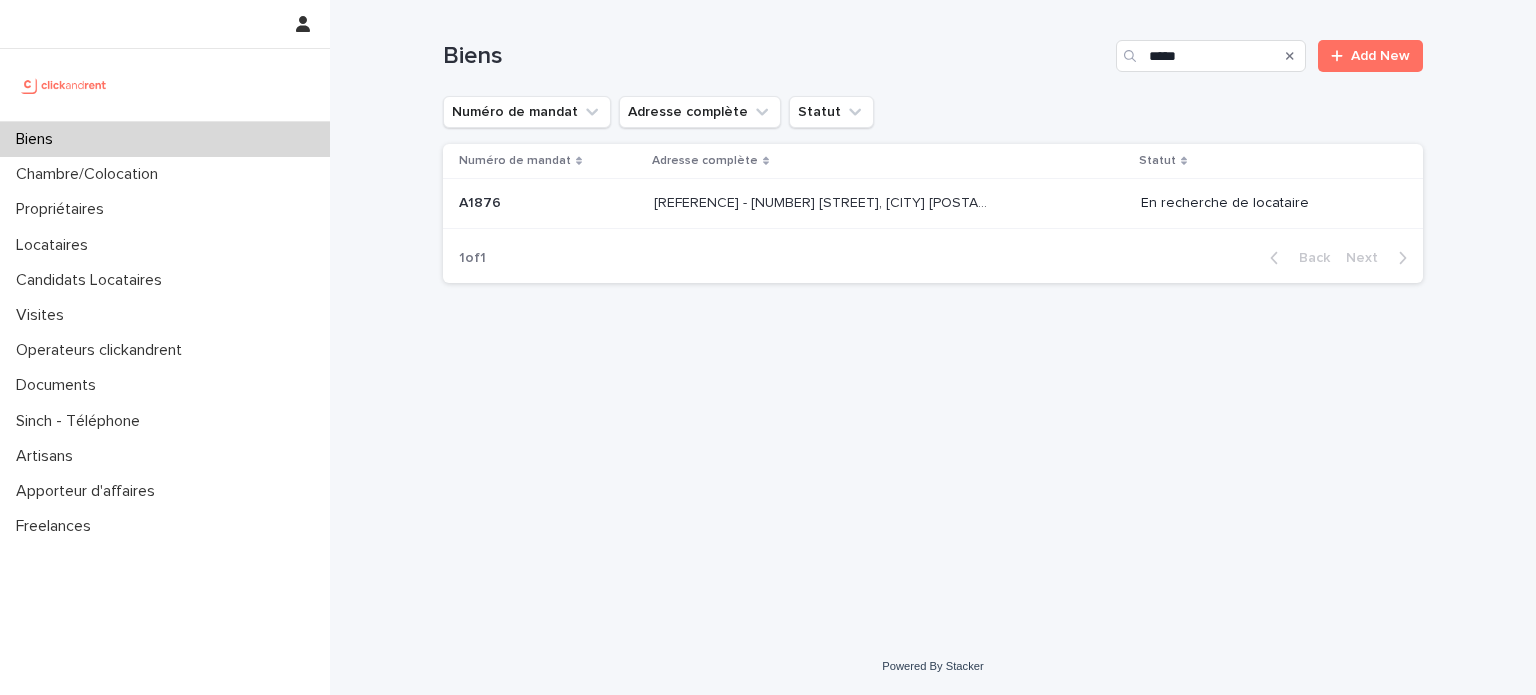 click on "[REFERENCE] - [NUMBER] [STREET], [CITY] [POSTAL_CODE] [REFERENCE] - [NUMBER] [STREET], [CITY] [POSTAL_CODE]" at bounding box center (889, 204) 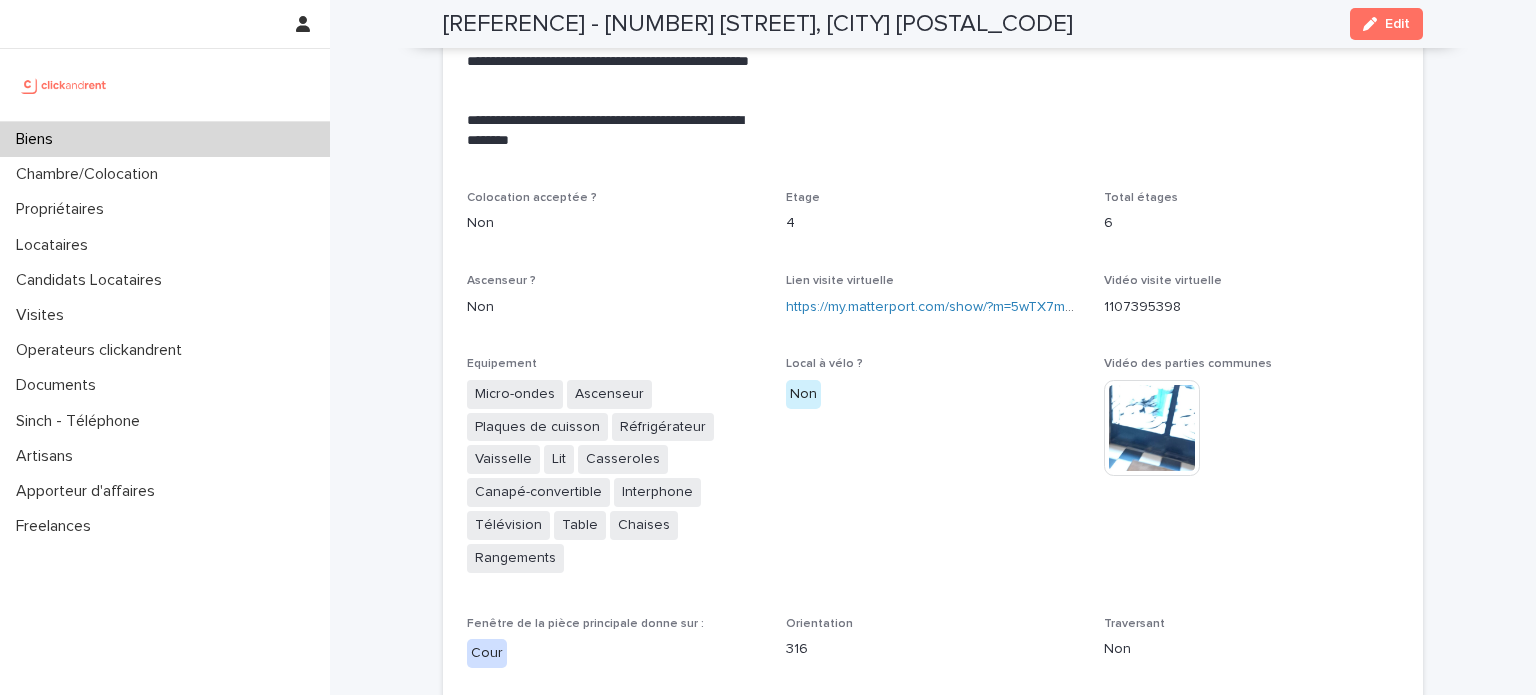 scroll, scrollTop: 4158, scrollLeft: 0, axis: vertical 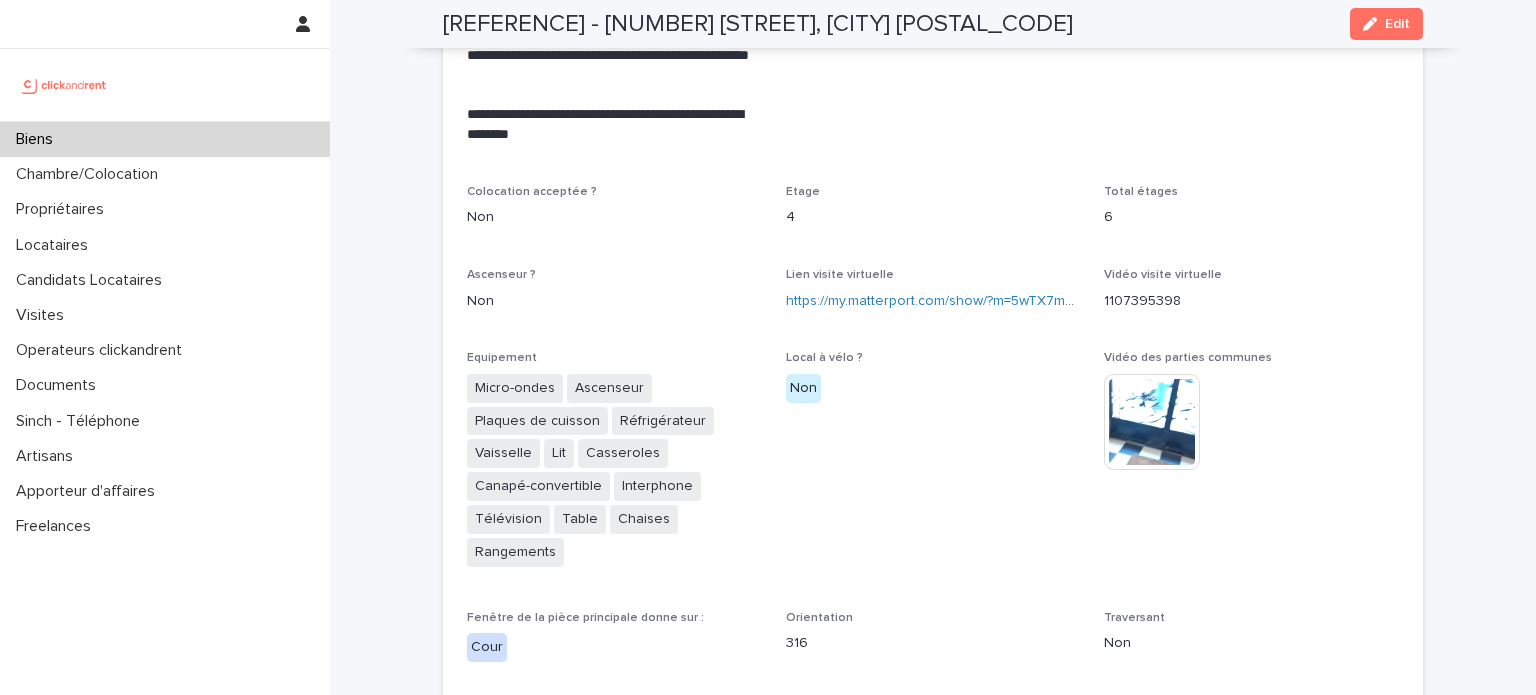 click on "https://my.matterport.com/show/?m=5wTX7mbJac4" at bounding box center [933, 301] 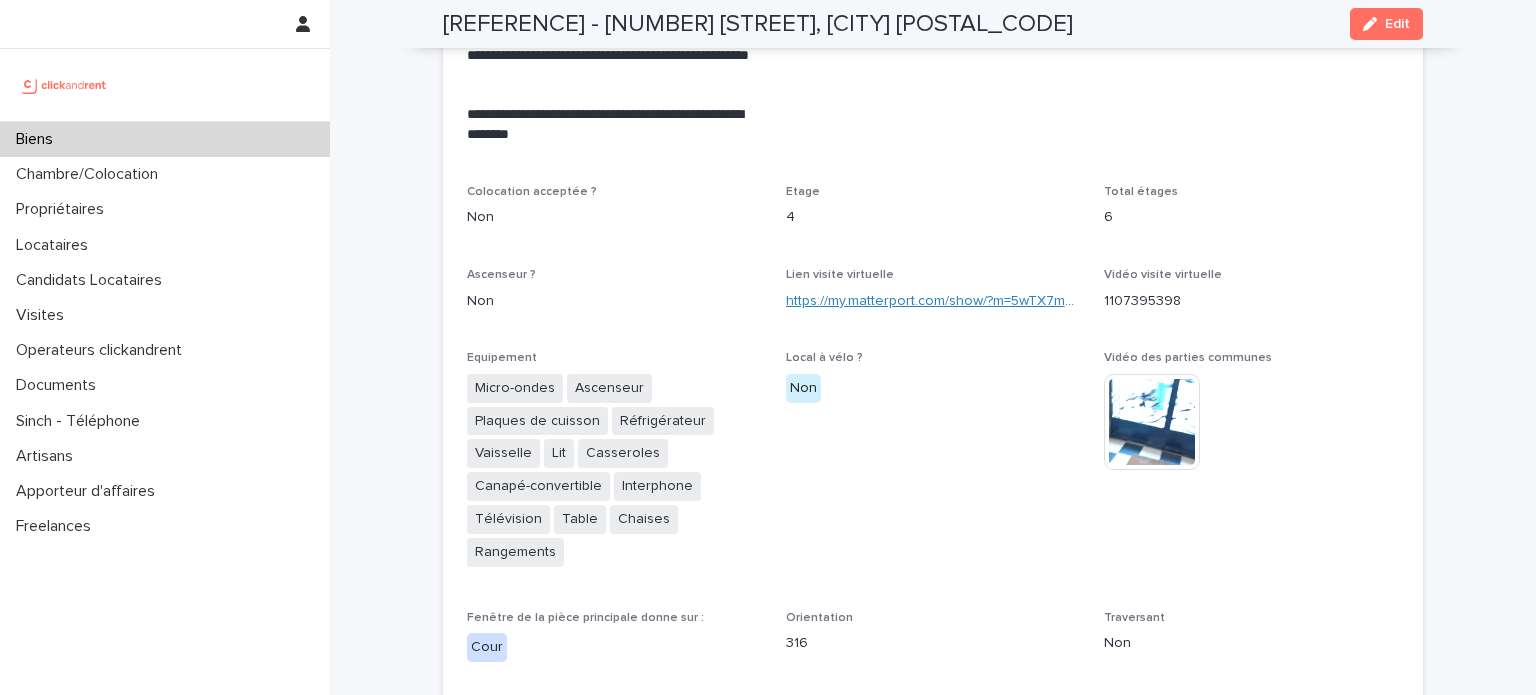 click on "https://my.matterport.com/show/?m=5wTX7mbJac4" at bounding box center [945, 301] 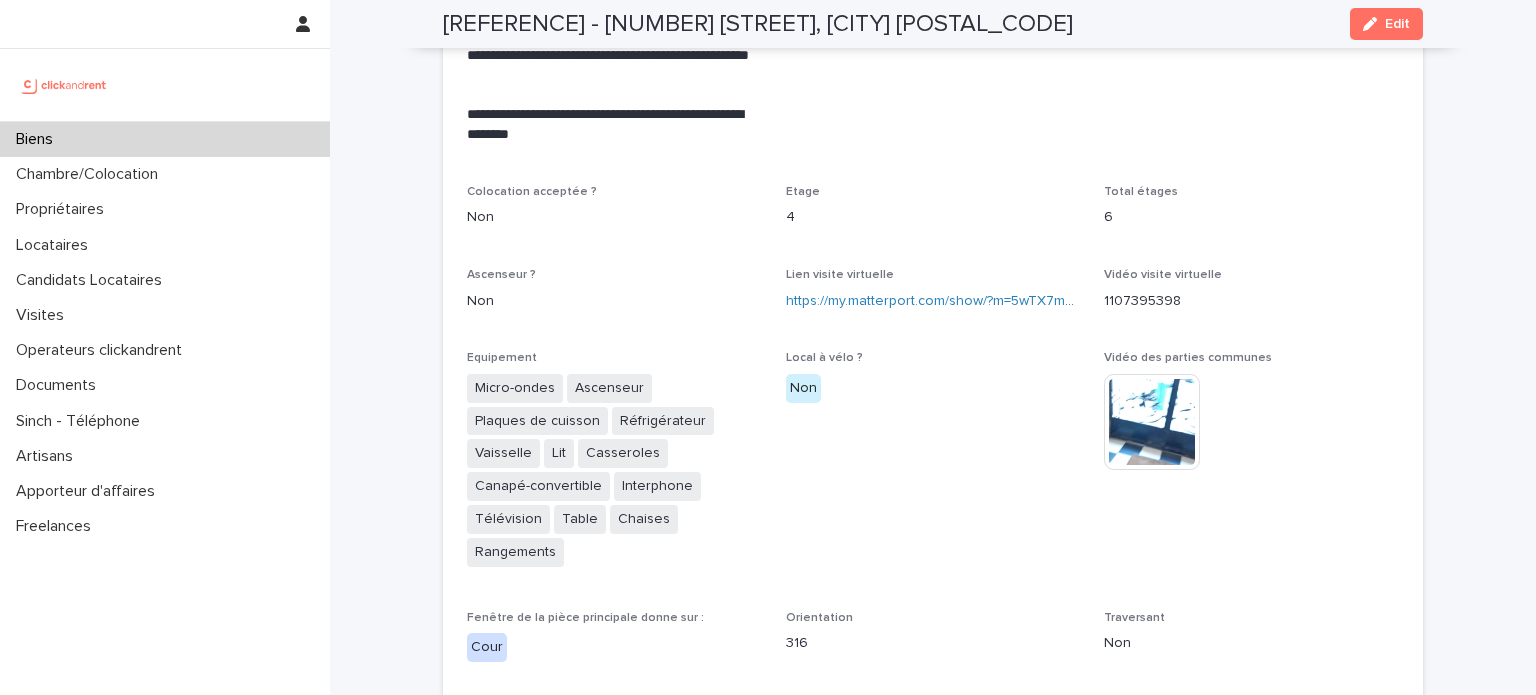click on "Biens" at bounding box center (165, 139) 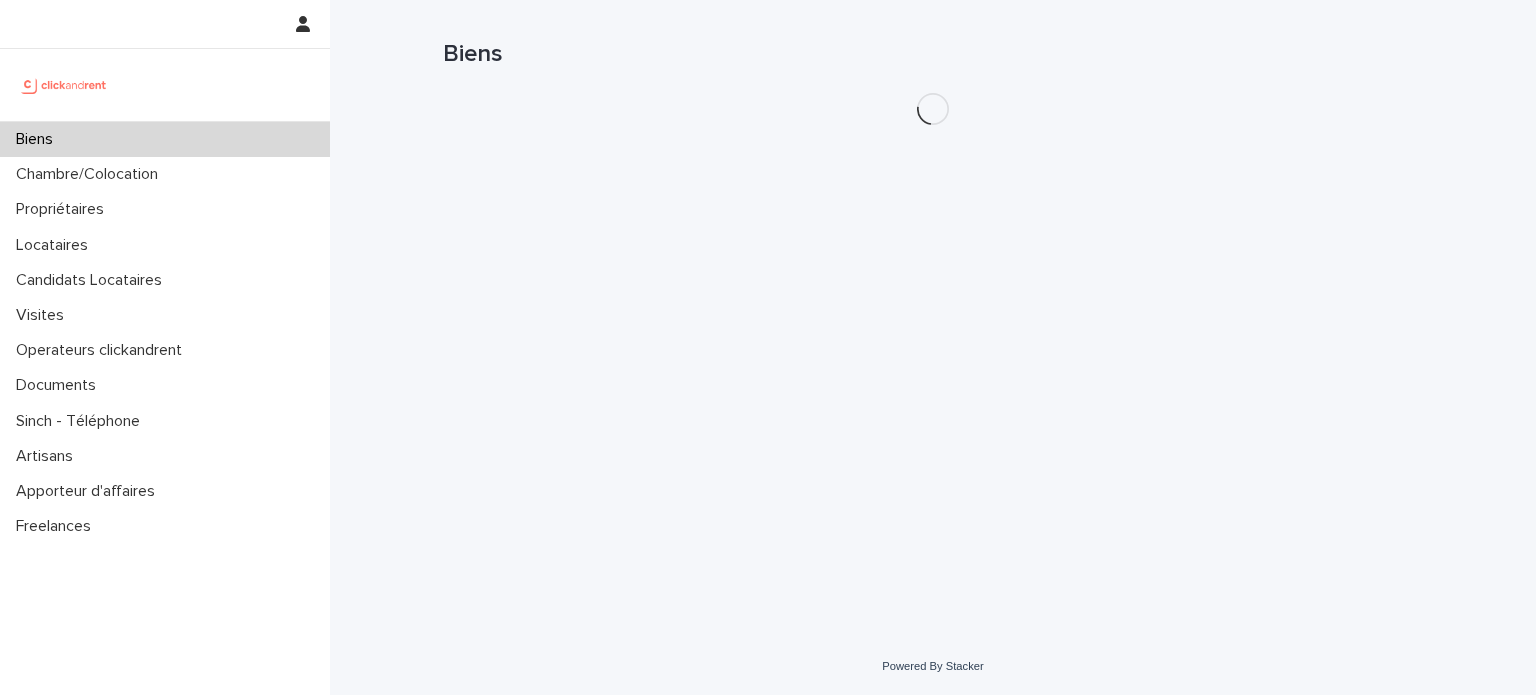 scroll, scrollTop: 0, scrollLeft: 0, axis: both 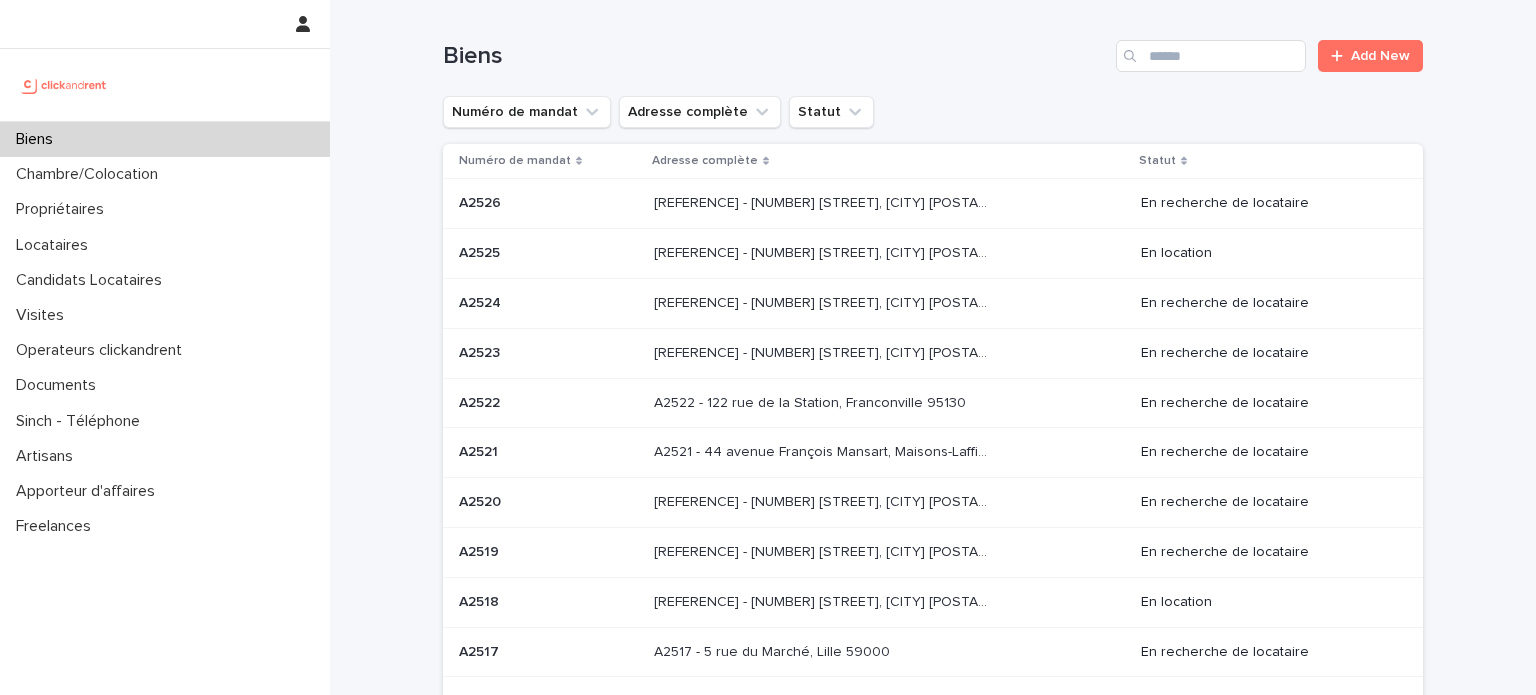 click on "Biens Add New" at bounding box center (933, 48) 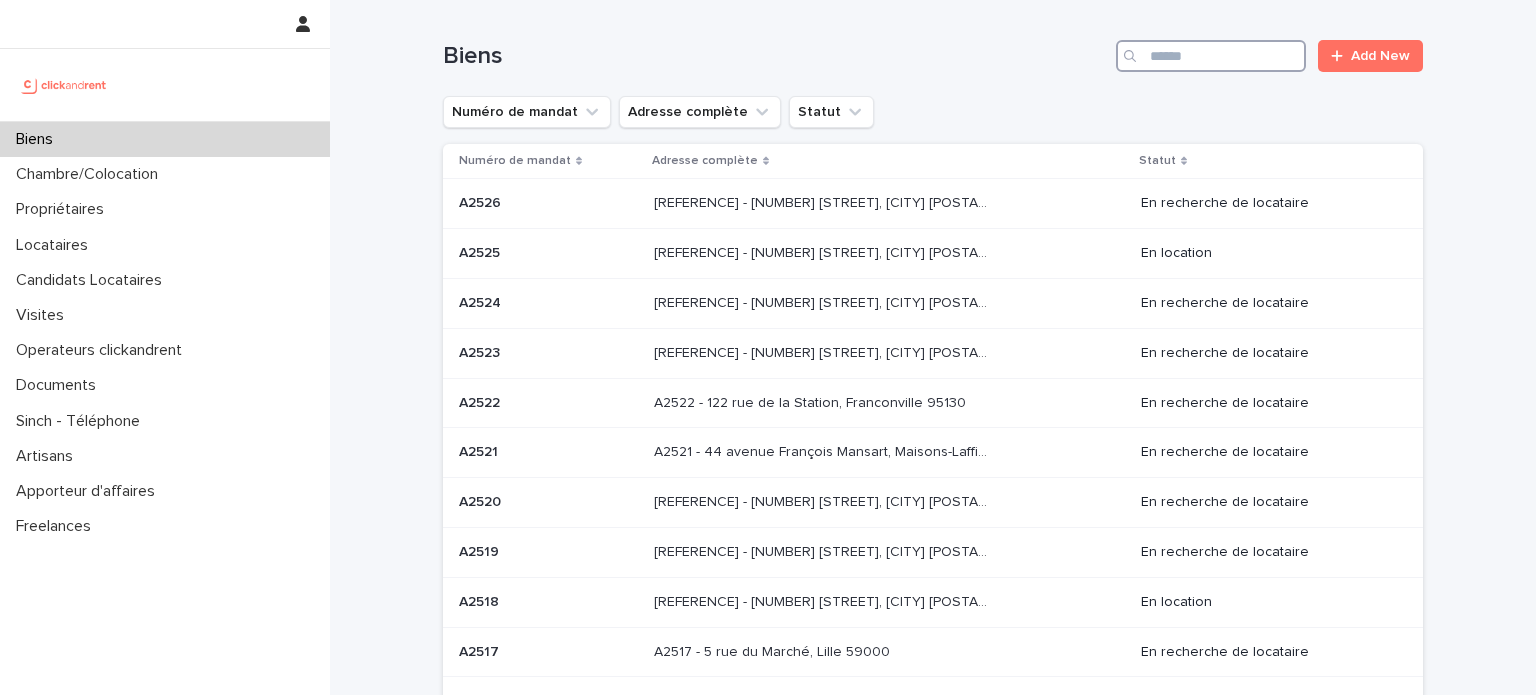 click at bounding box center [1211, 56] 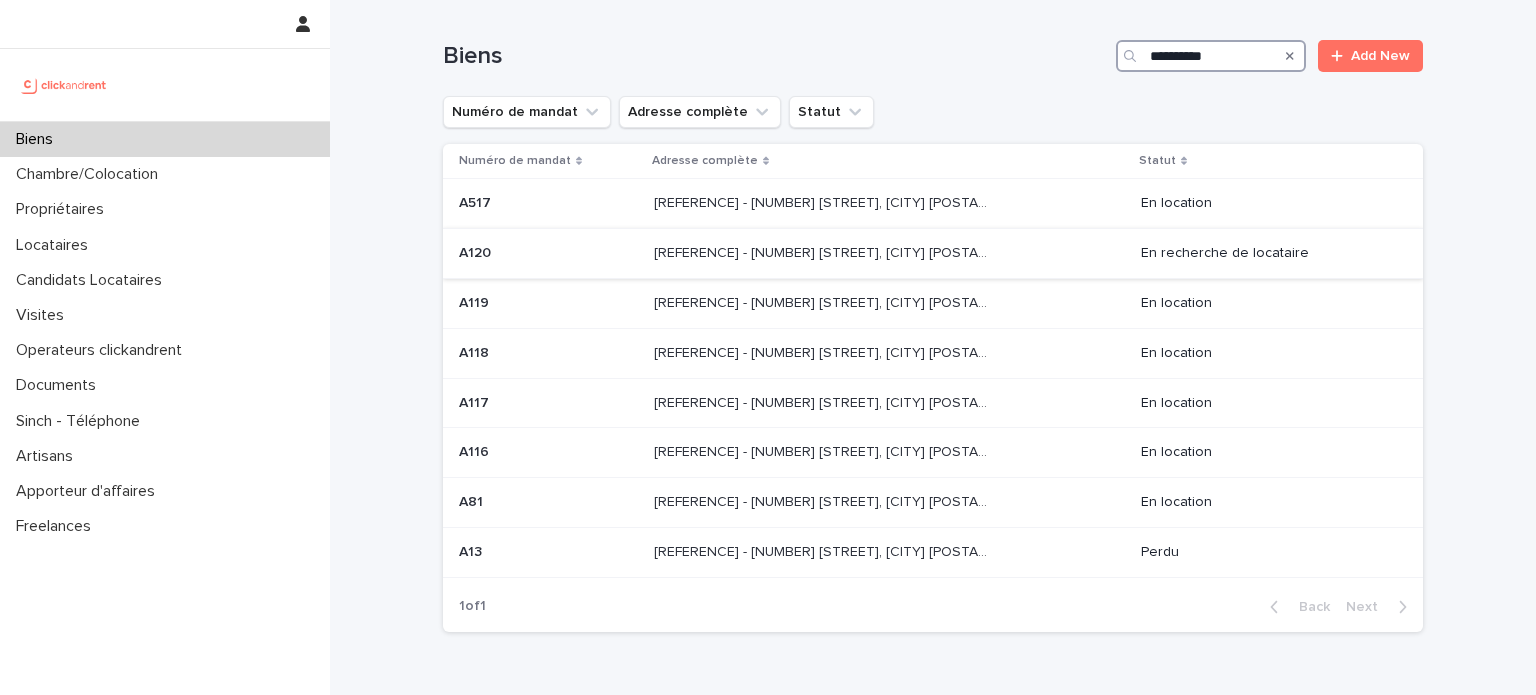 type on "**********" 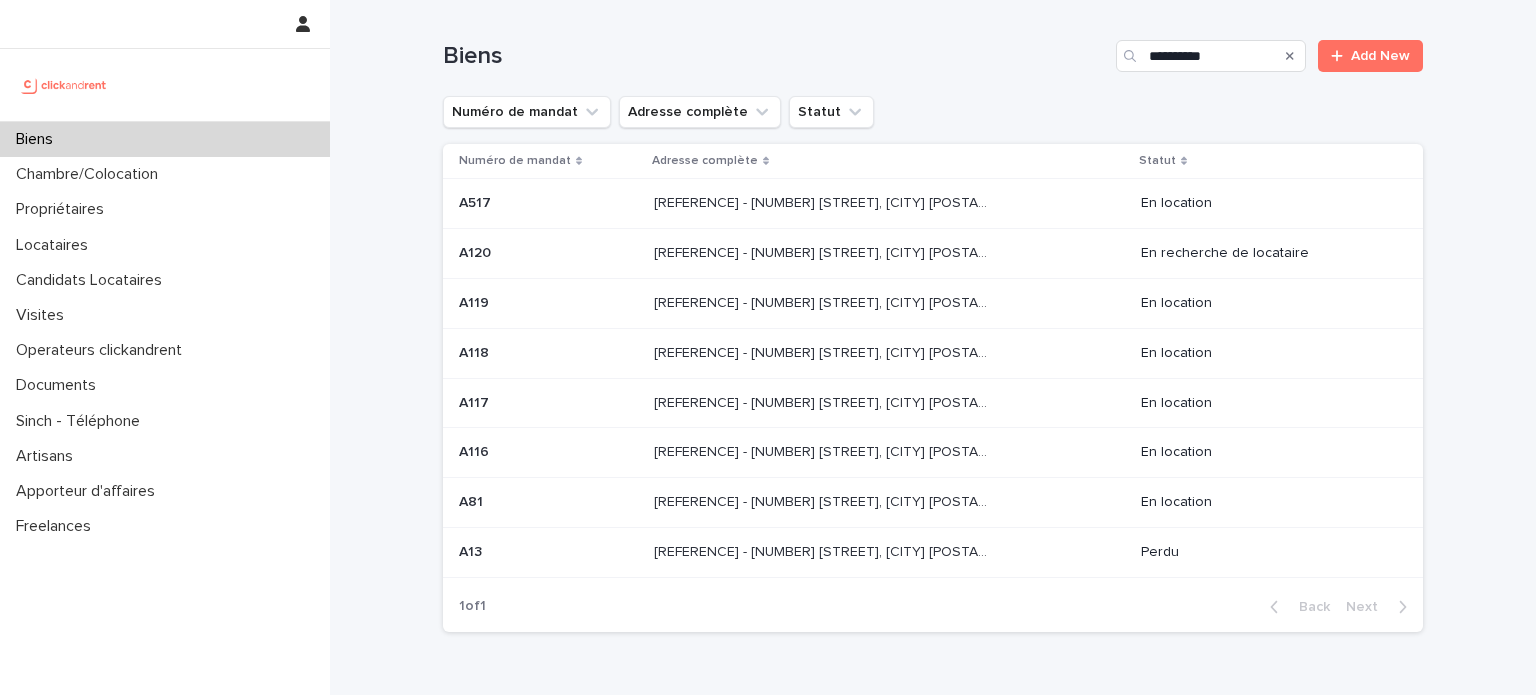 click at bounding box center [820, 253] 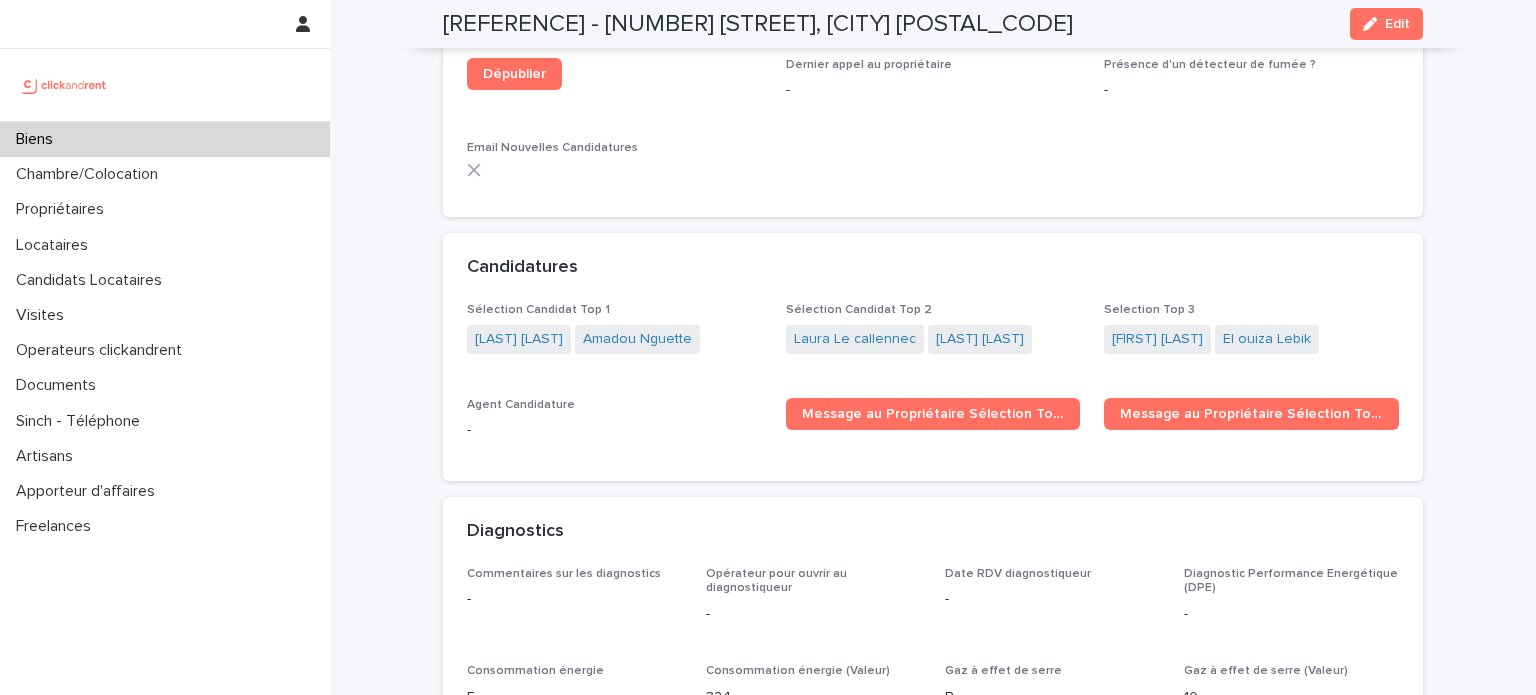 scroll, scrollTop: 5583, scrollLeft: 0, axis: vertical 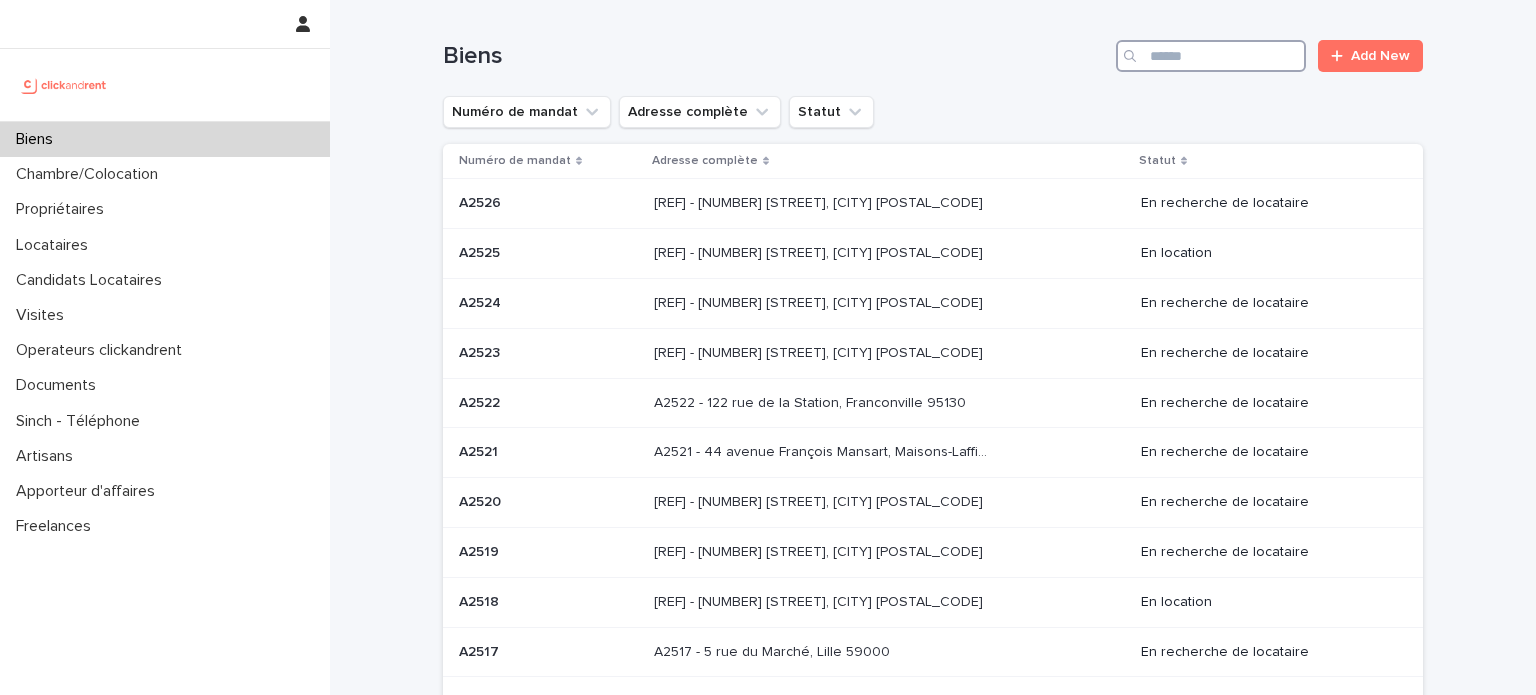 click at bounding box center [1211, 56] 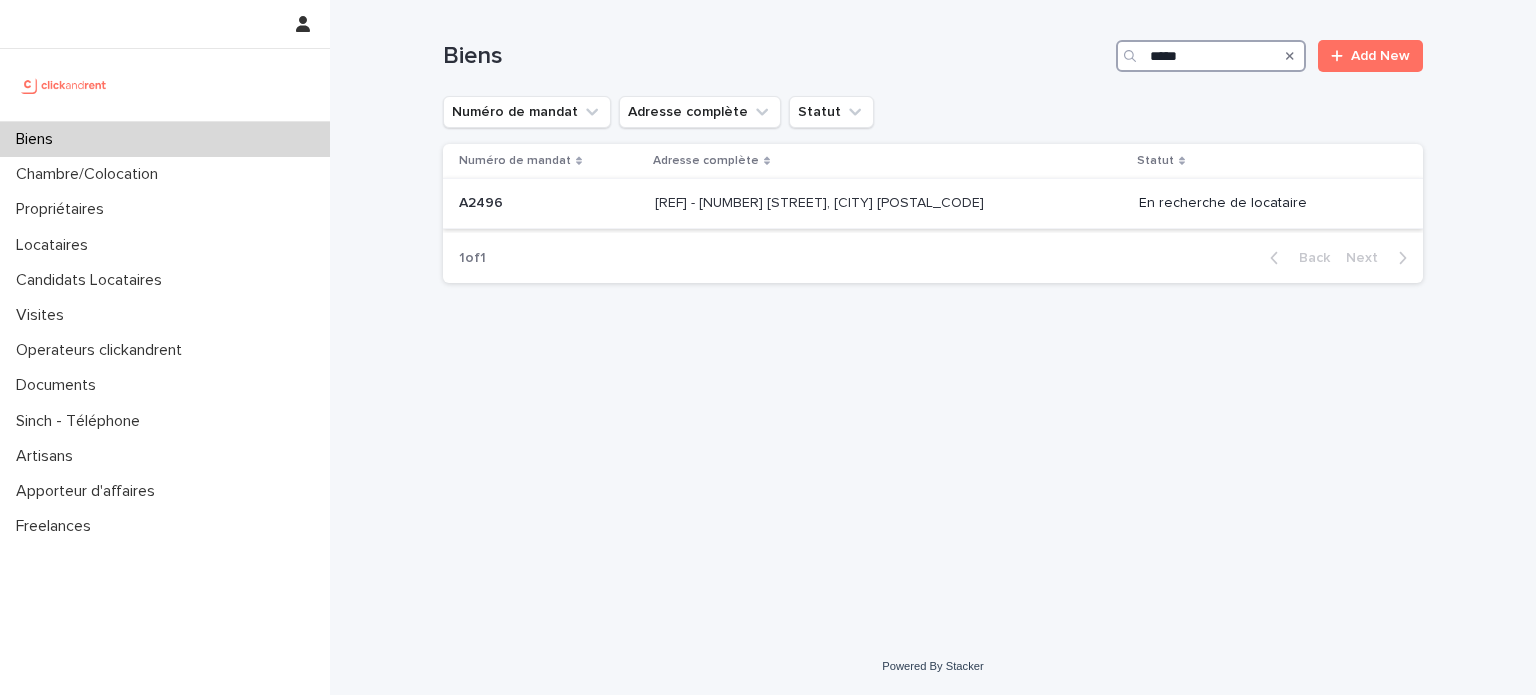 type on "*****" 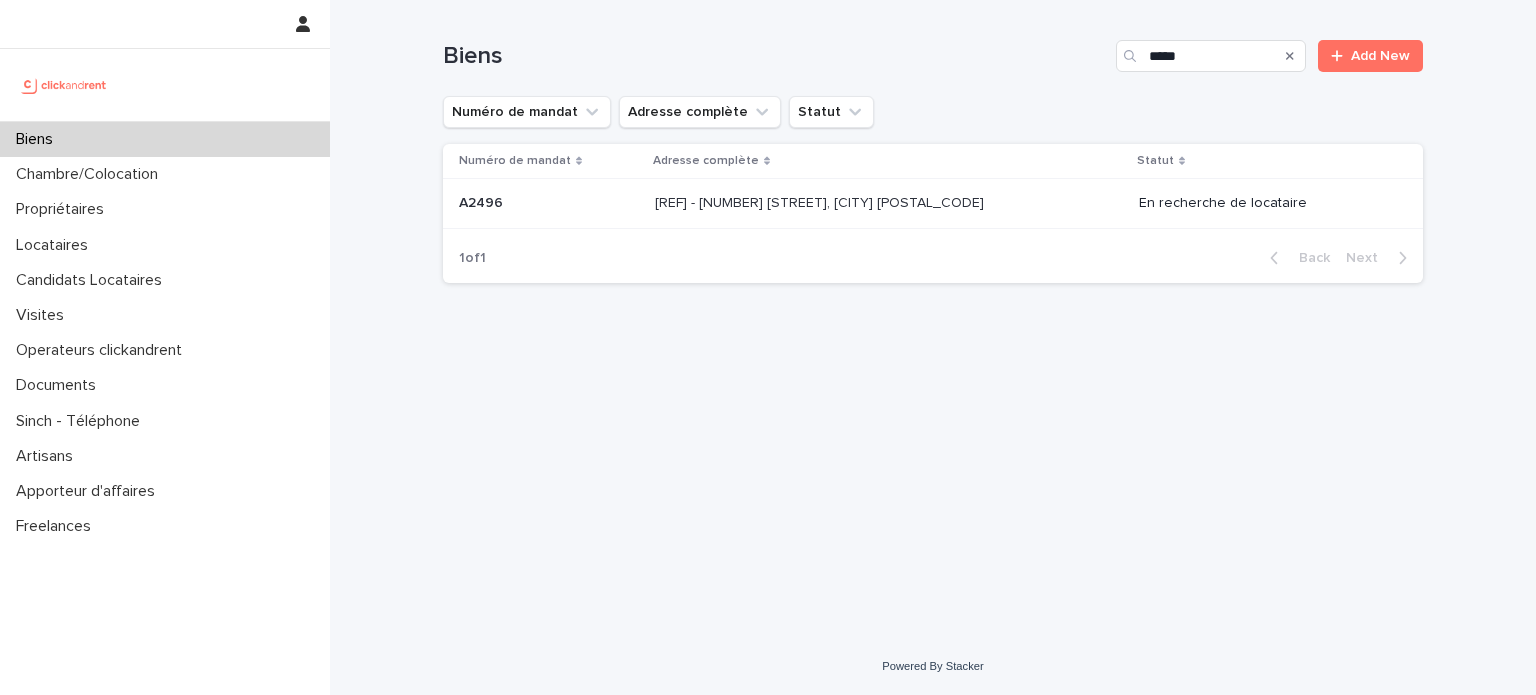 click on "[REF] [REF] [REF] - [NUMBER] [STREET], [CITY] [POSTAL_CODE] [REF] - [NUMBER] [STREET], [CITY] [POSTAL_CODE] En recherche de locataire" at bounding box center [889, 203] 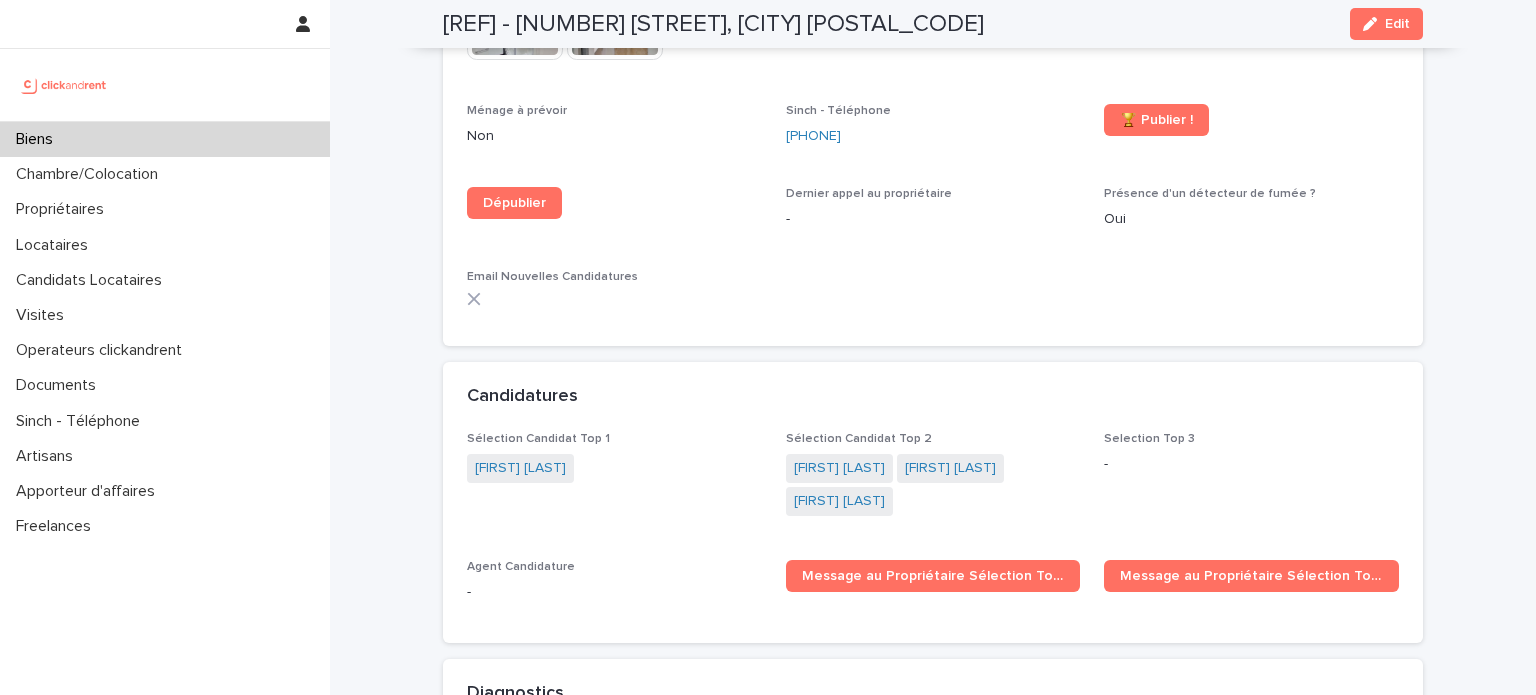 scroll, scrollTop: 6359, scrollLeft: 0, axis: vertical 